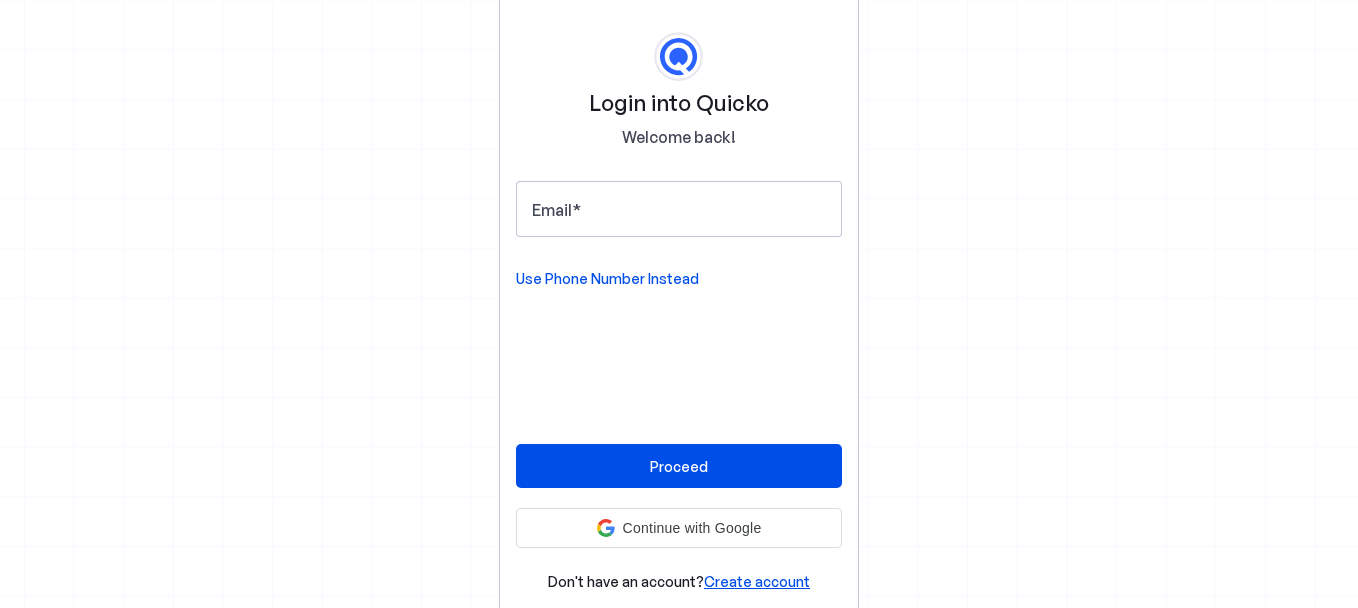 scroll, scrollTop: 0, scrollLeft: 0, axis: both 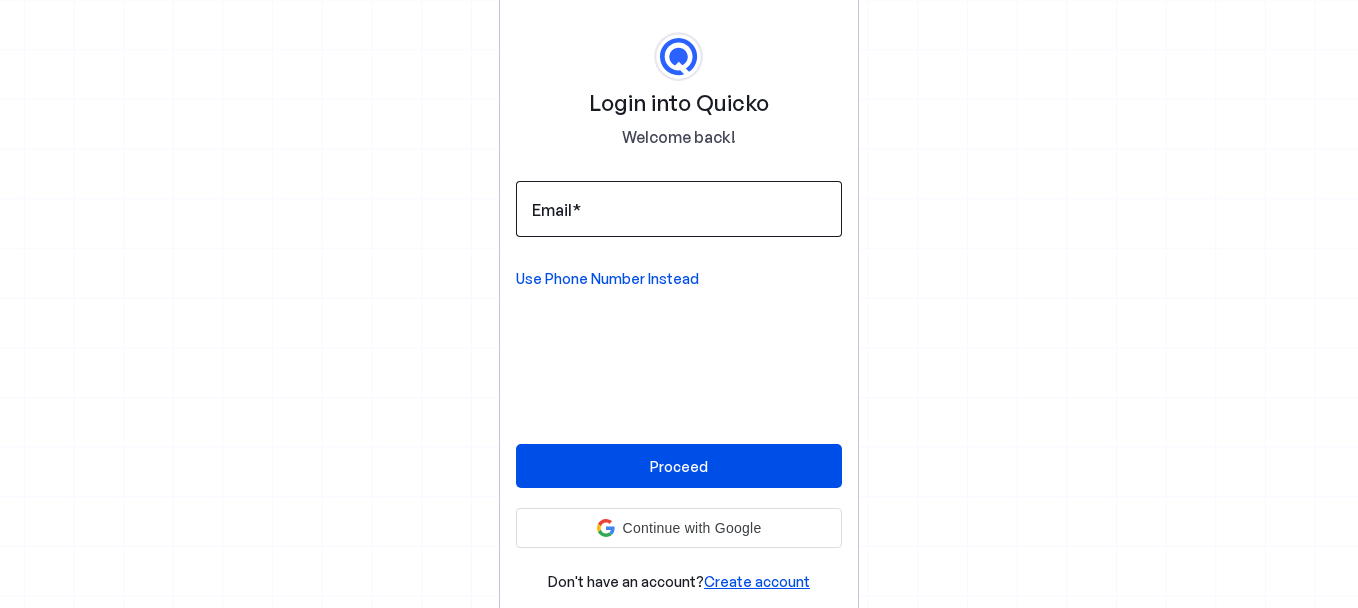 click on "Email" at bounding box center (552, 210) 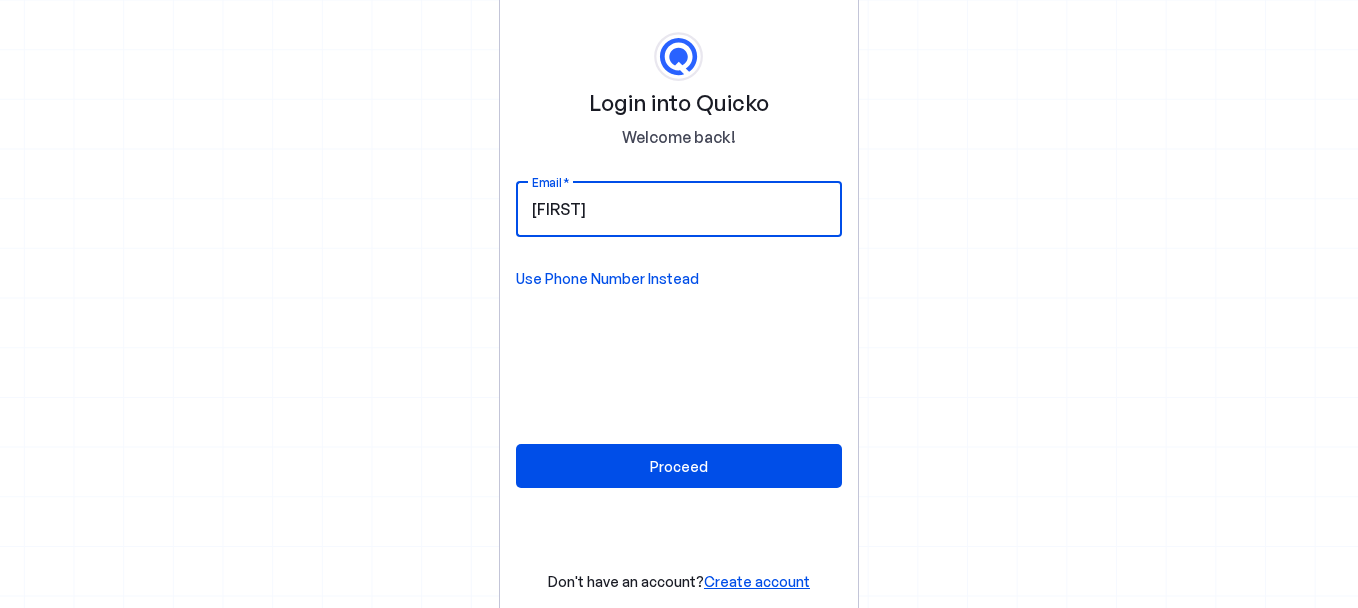 type on "dvijayhariharan" 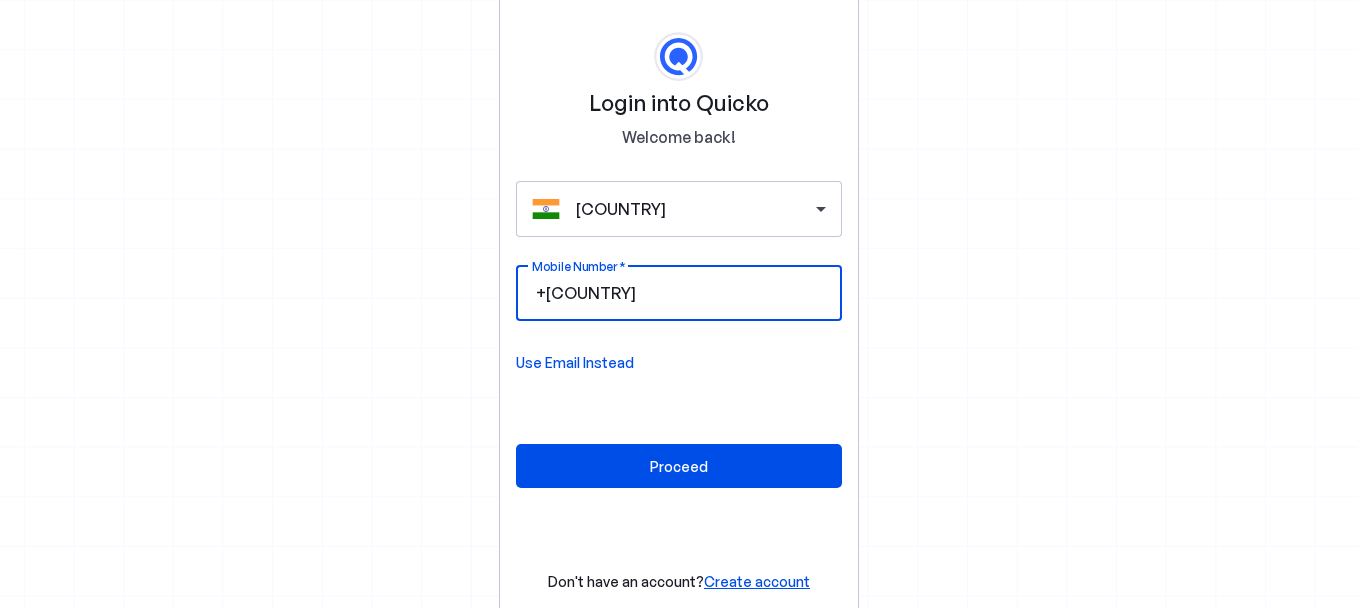 click on "Mobile Number" at bounding box center [733, 293] 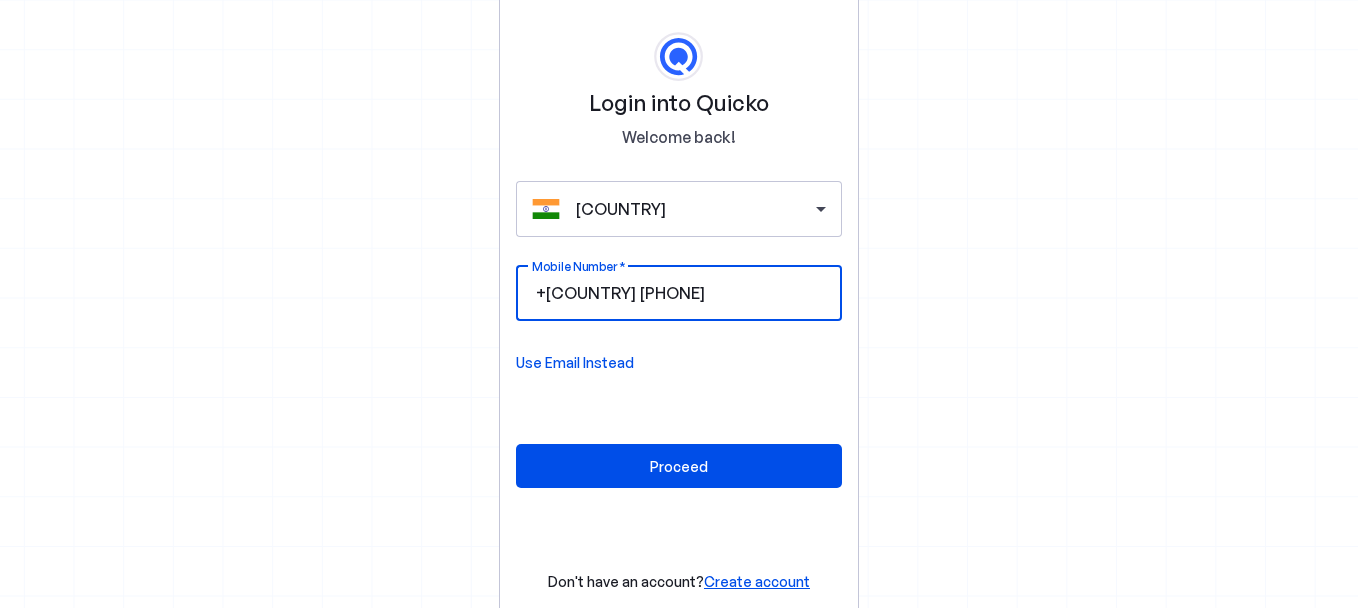 click on "259886000059" at bounding box center [733, 293] 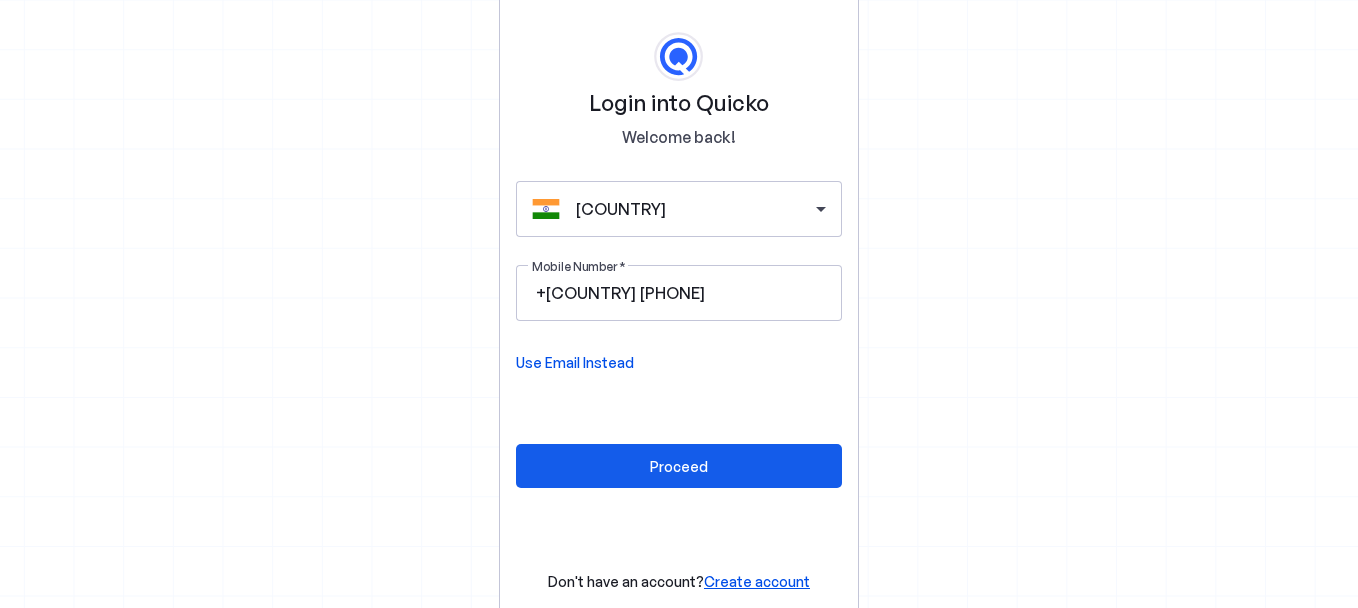 click on "Proceed" at bounding box center (679, 466) 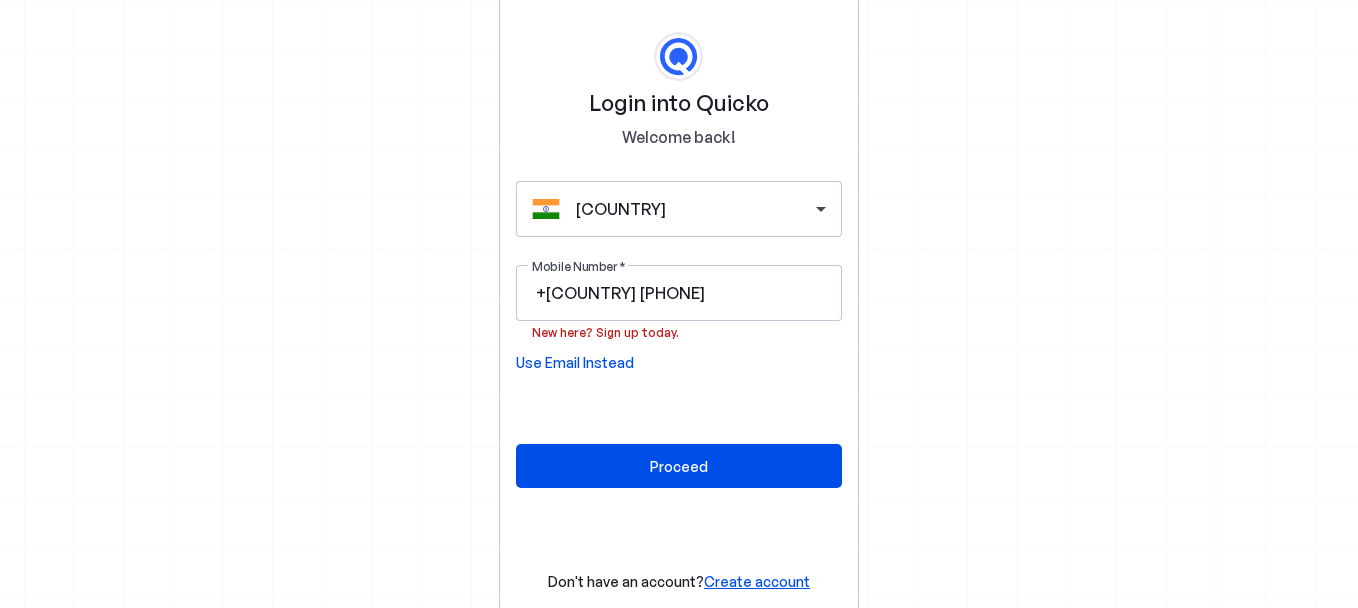 click on "Create account" at bounding box center (757, 581) 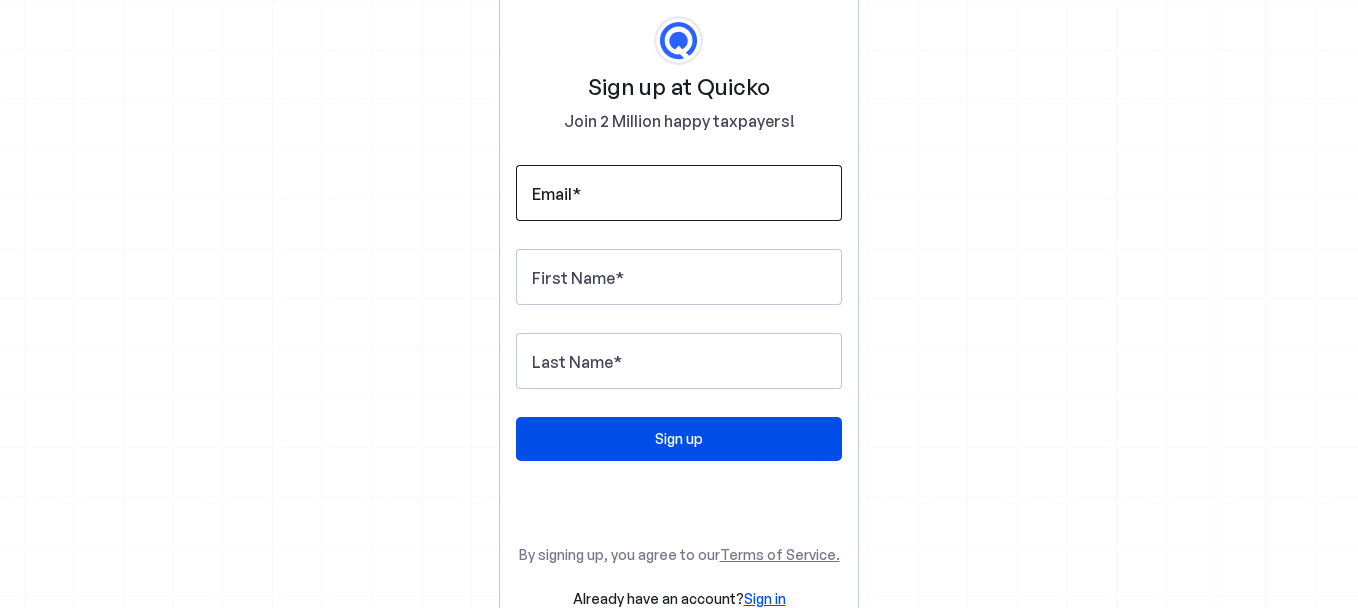click at bounding box center (576, 194) 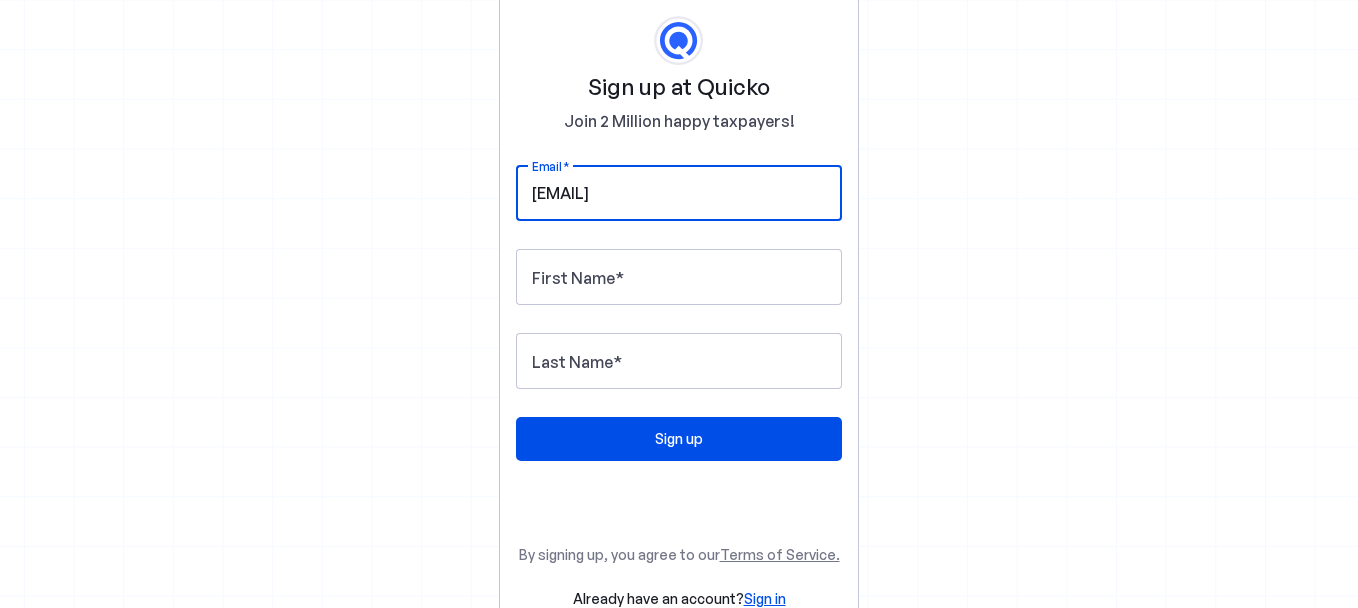 type on "dvijayhariharan1@gmail.com" 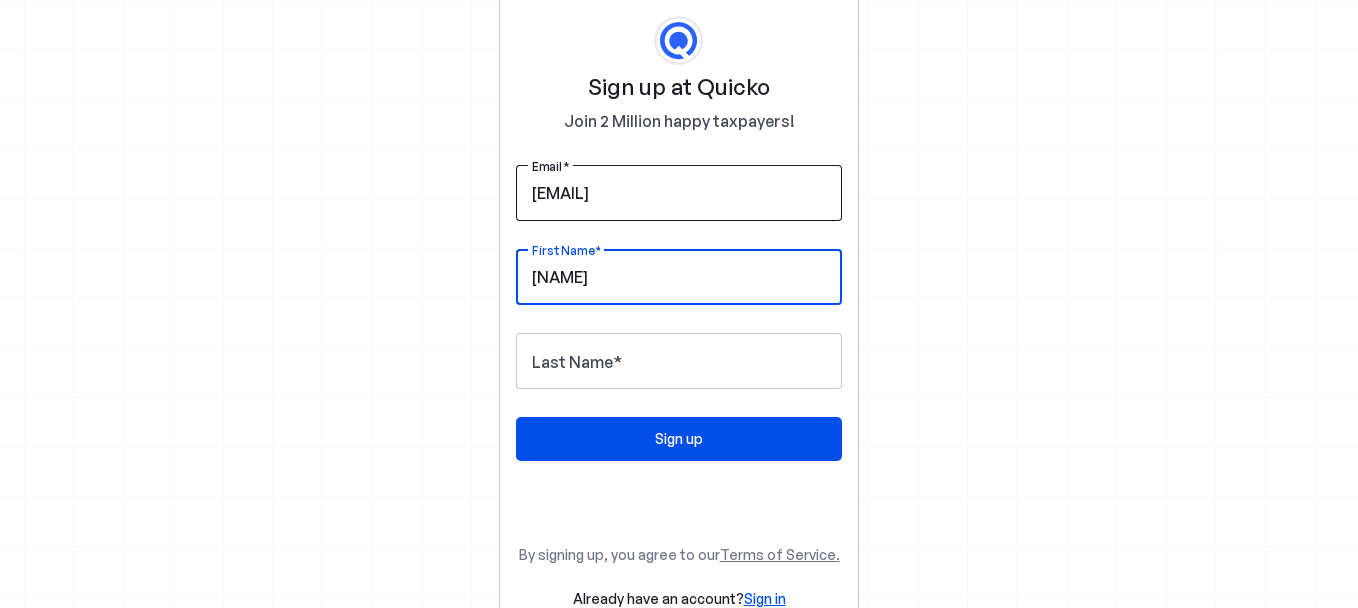 type on "[FIRST]" 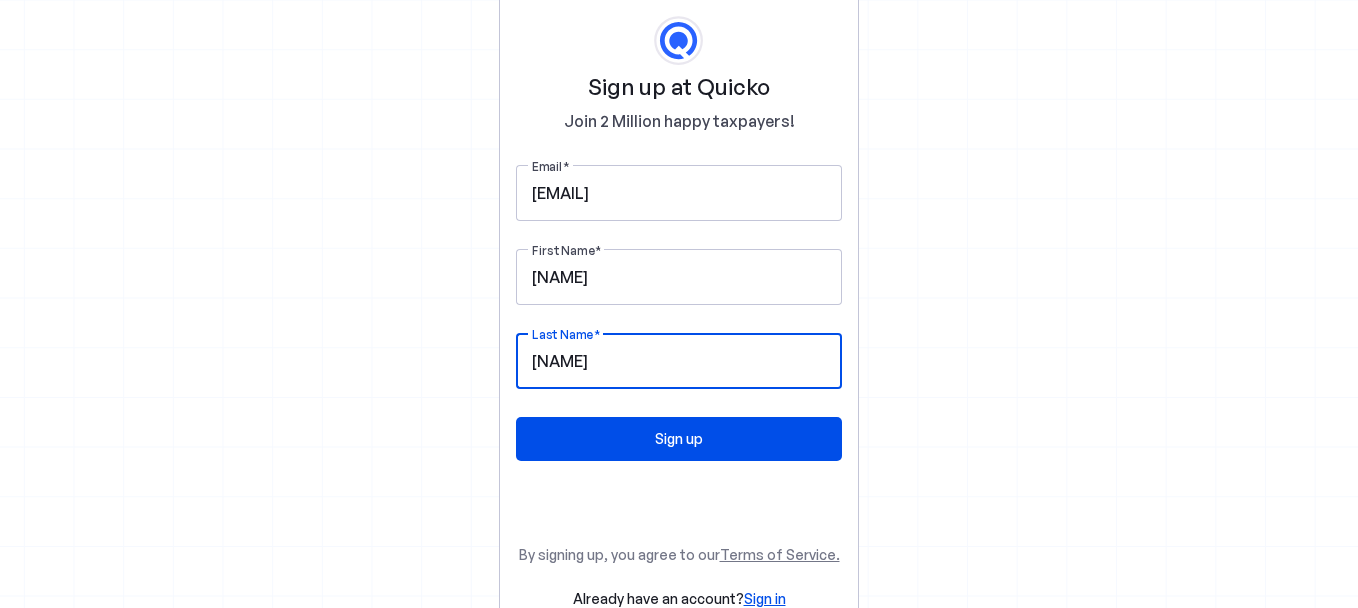 type on "ha" 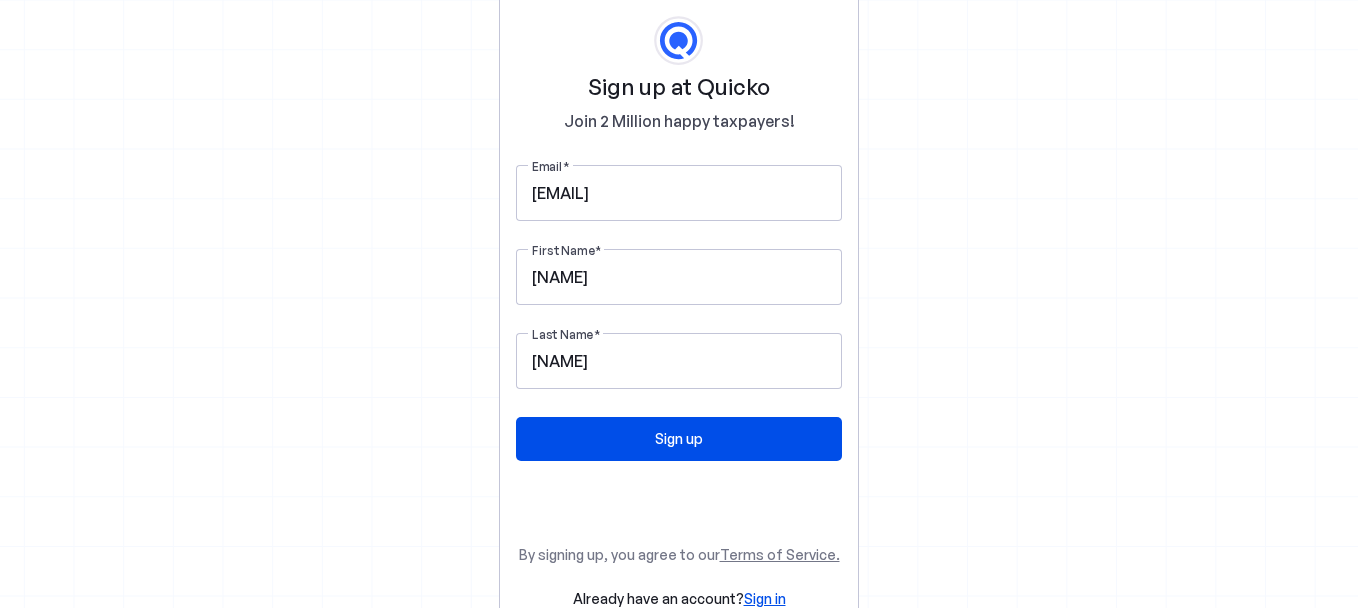 click on "Sign up at Quicko  Join 2 Million happy taxpayers!  Email dvijayhariharan1@gmail.com First Name vijay Last Name ha  Sign up  By signing up, you agree to our  Terms of Service. Already have an account?  Sign in" at bounding box center [679, 304] 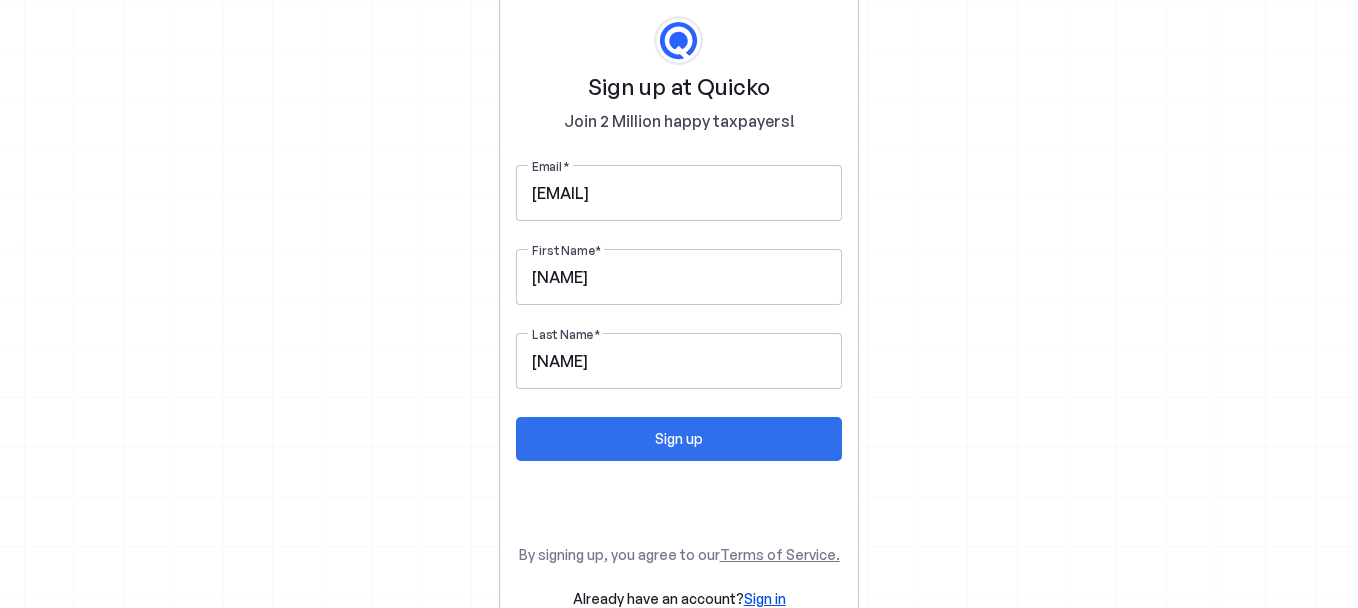 click on "Sign up" at bounding box center (679, 438) 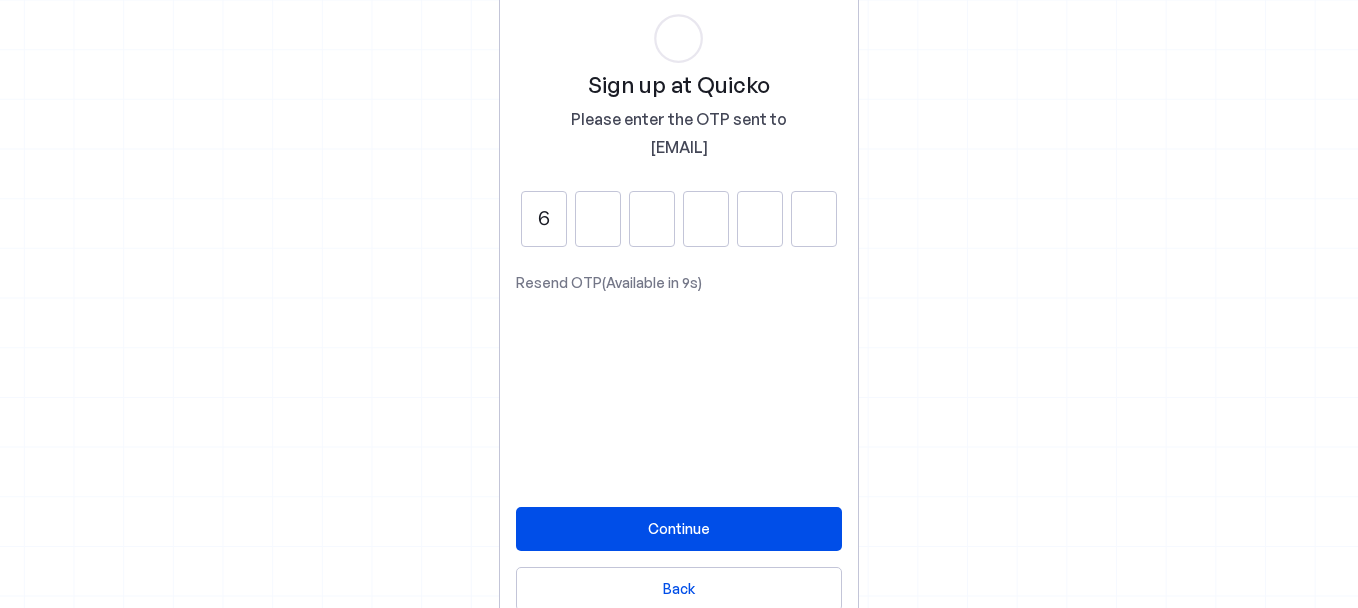 type on "6" 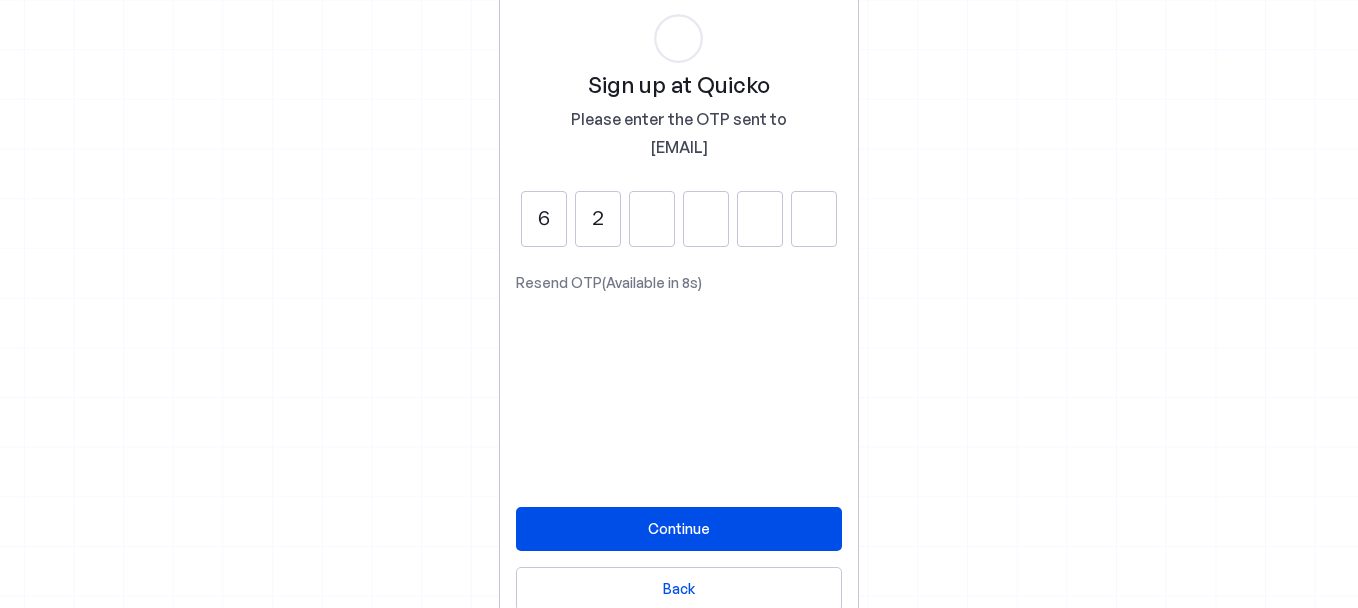 type on "2" 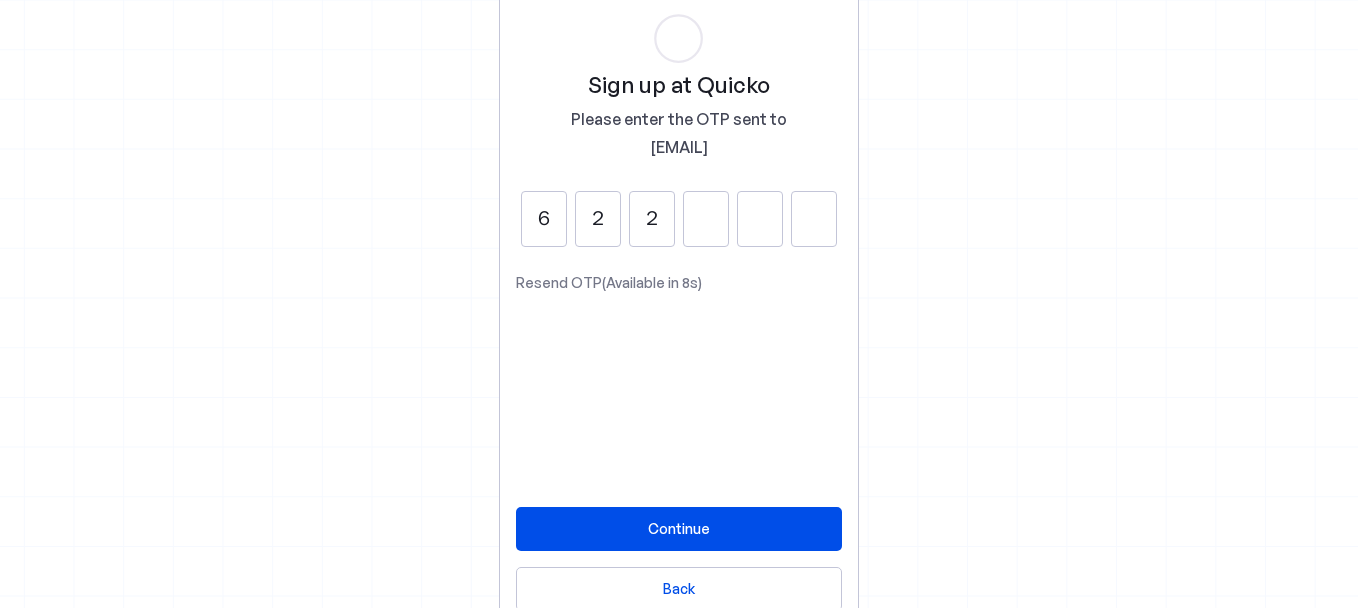 type on "2" 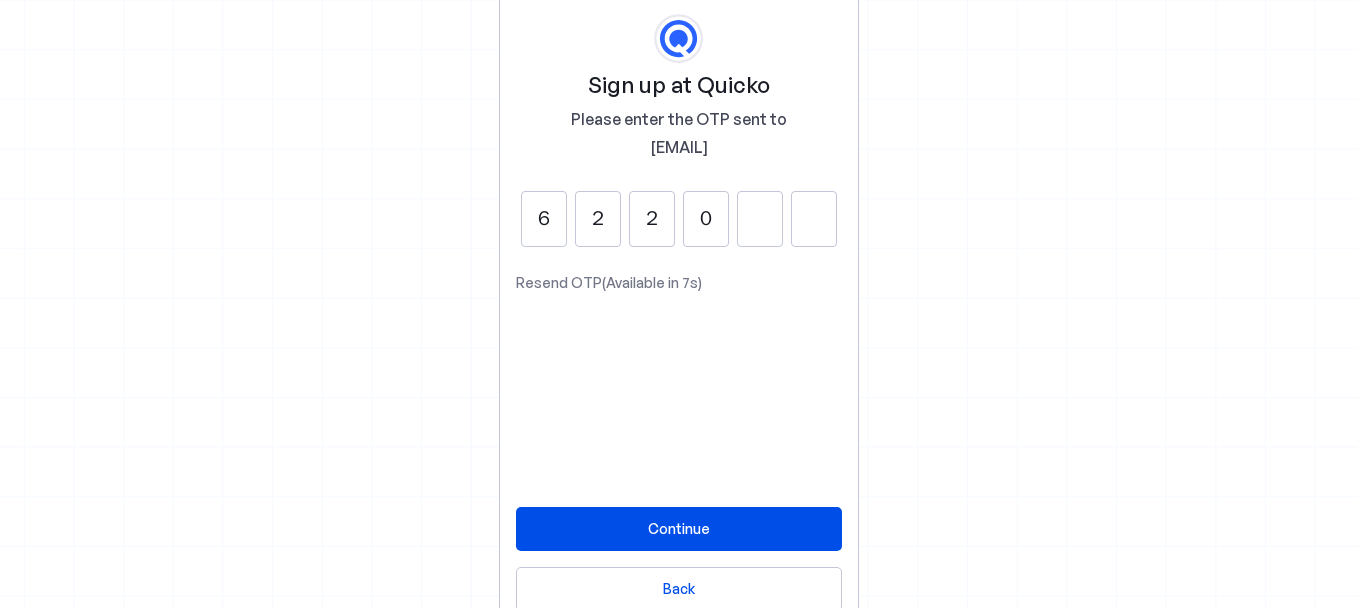 type on "0" 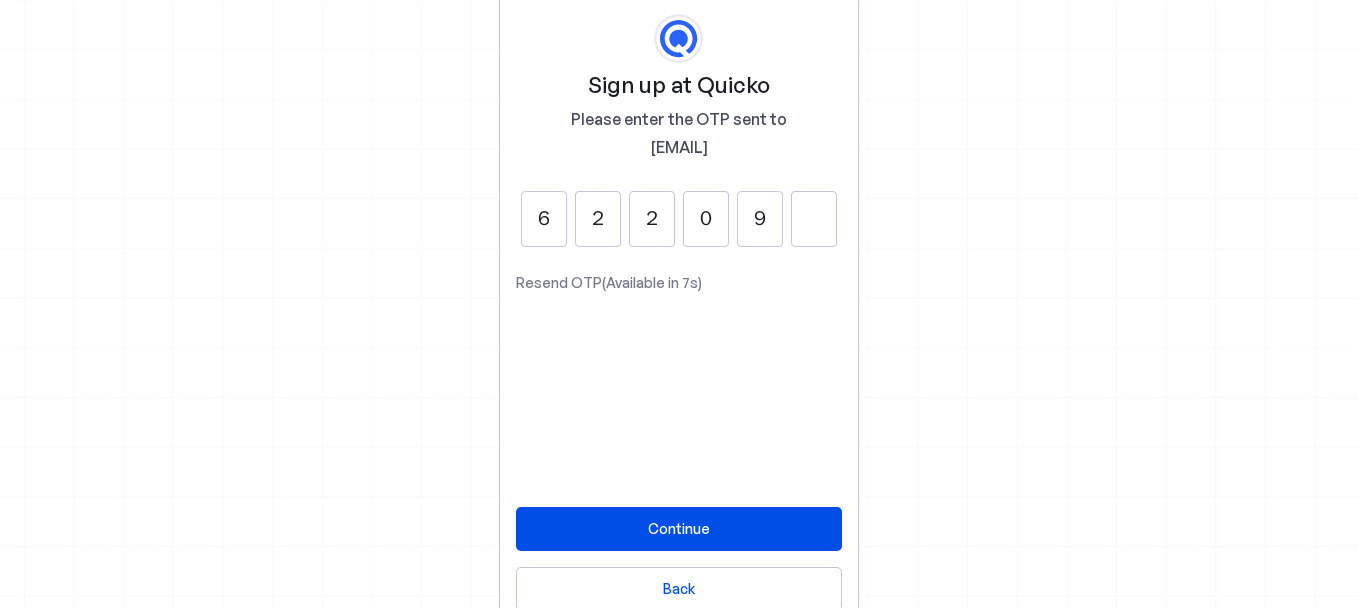 type on "9" 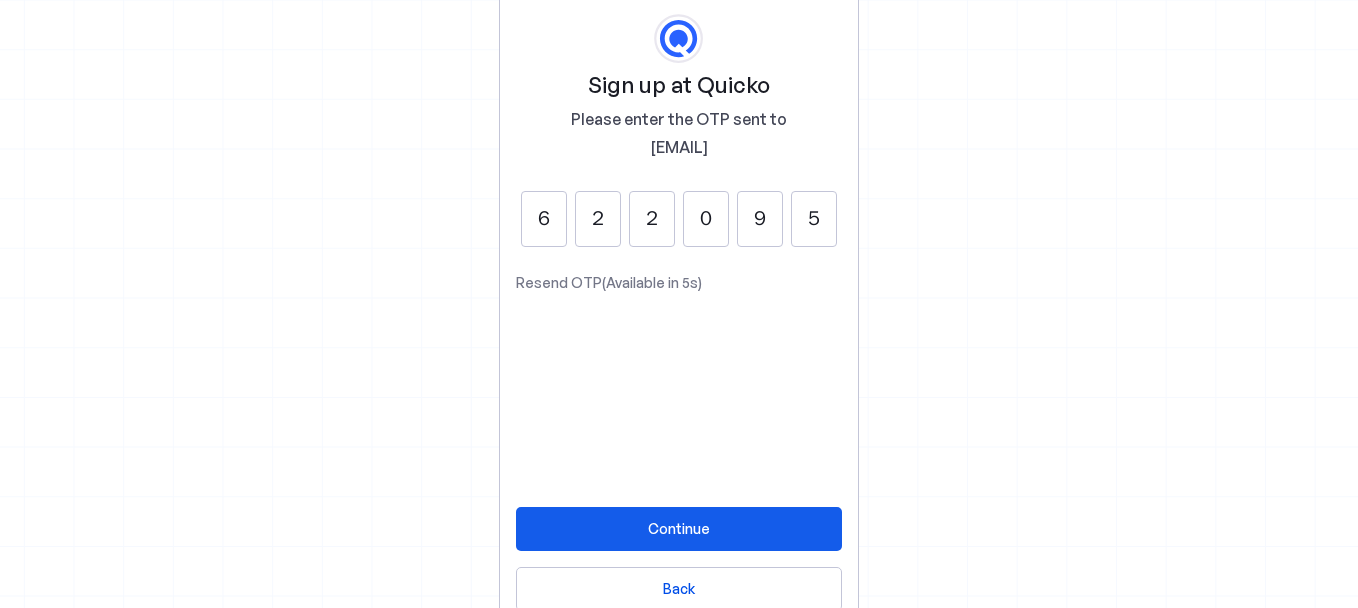 type on "5" 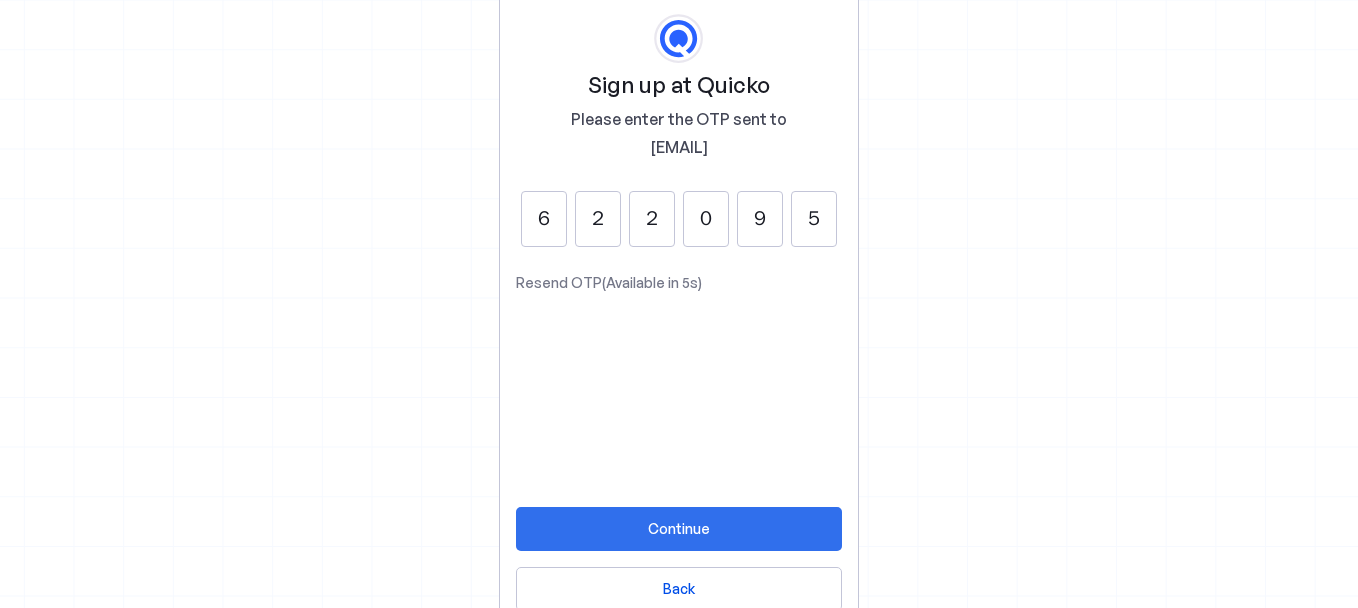 click at bounding box center [679, 529] 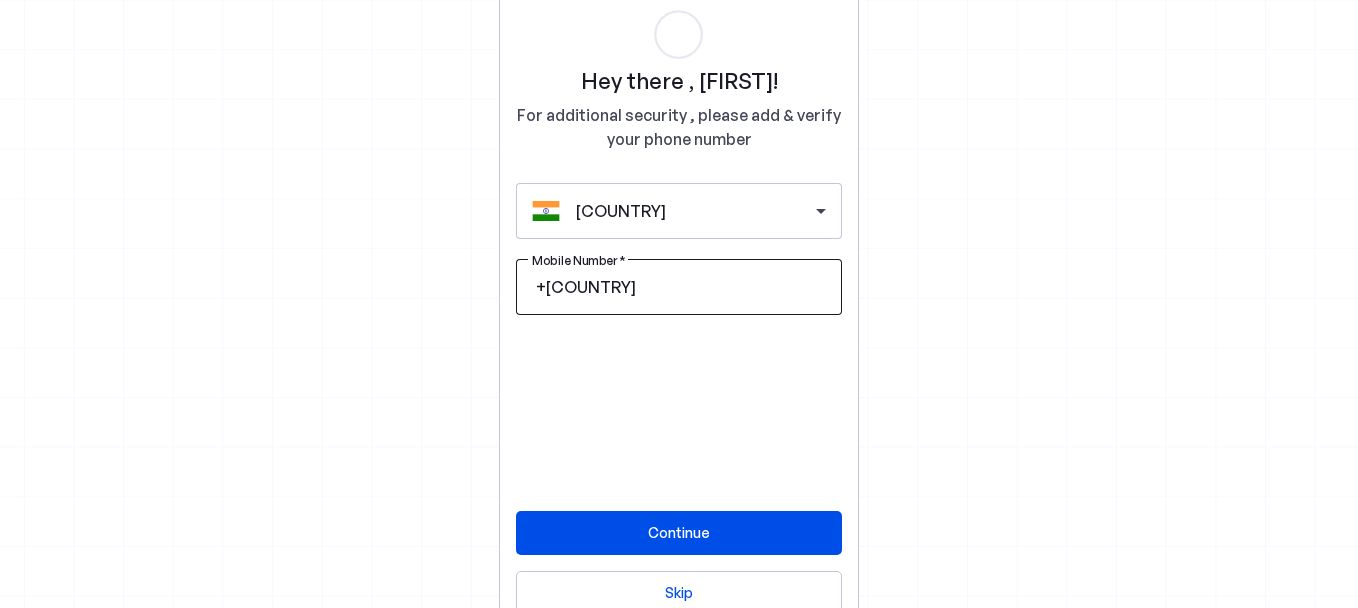 click on "Mobile Number" at bounding box center [733, 287] 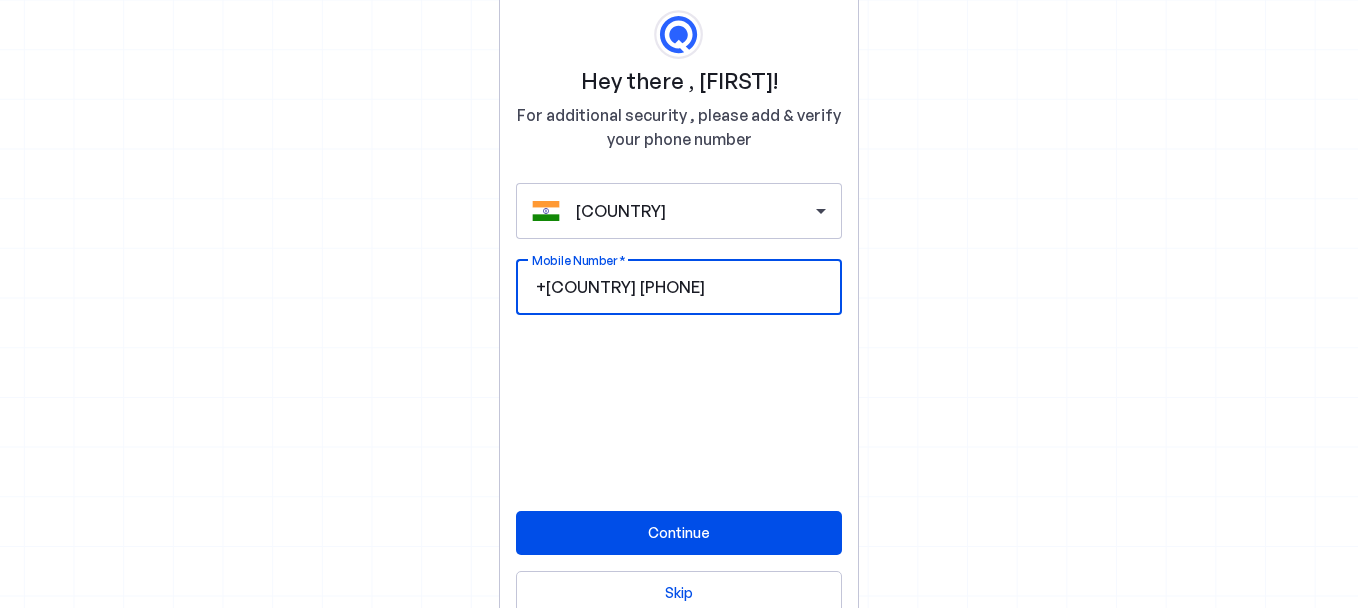 click on "09886000059" at bounding box center [733, 287] 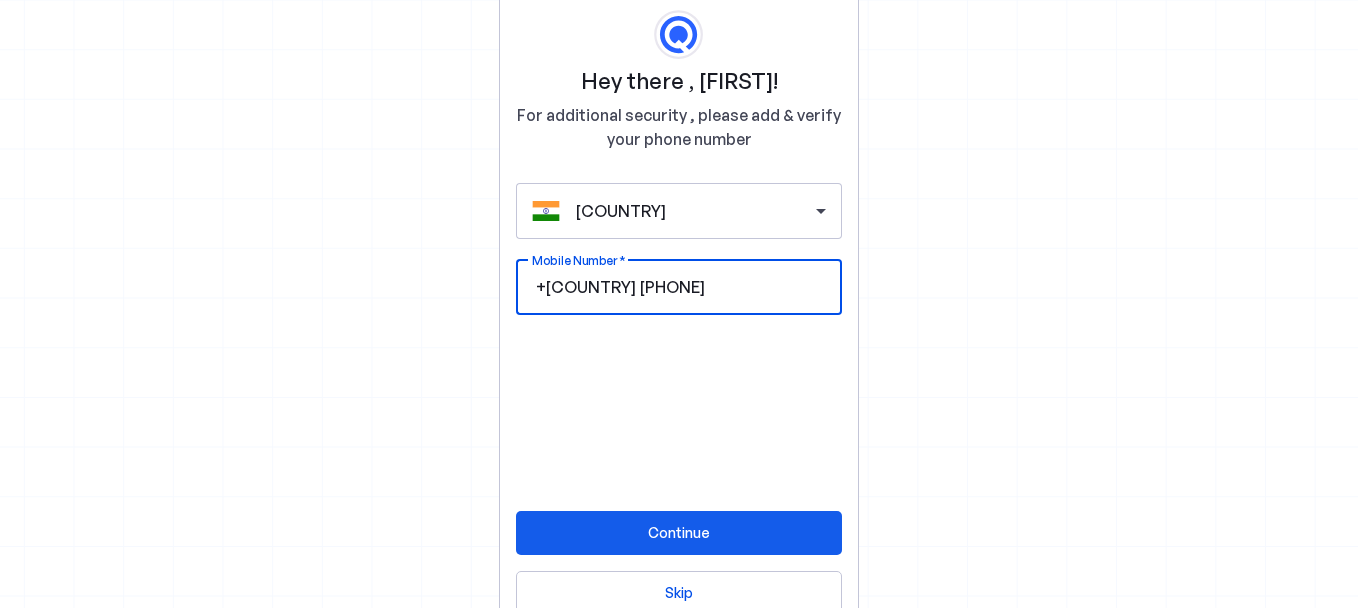 type on "9886000059" 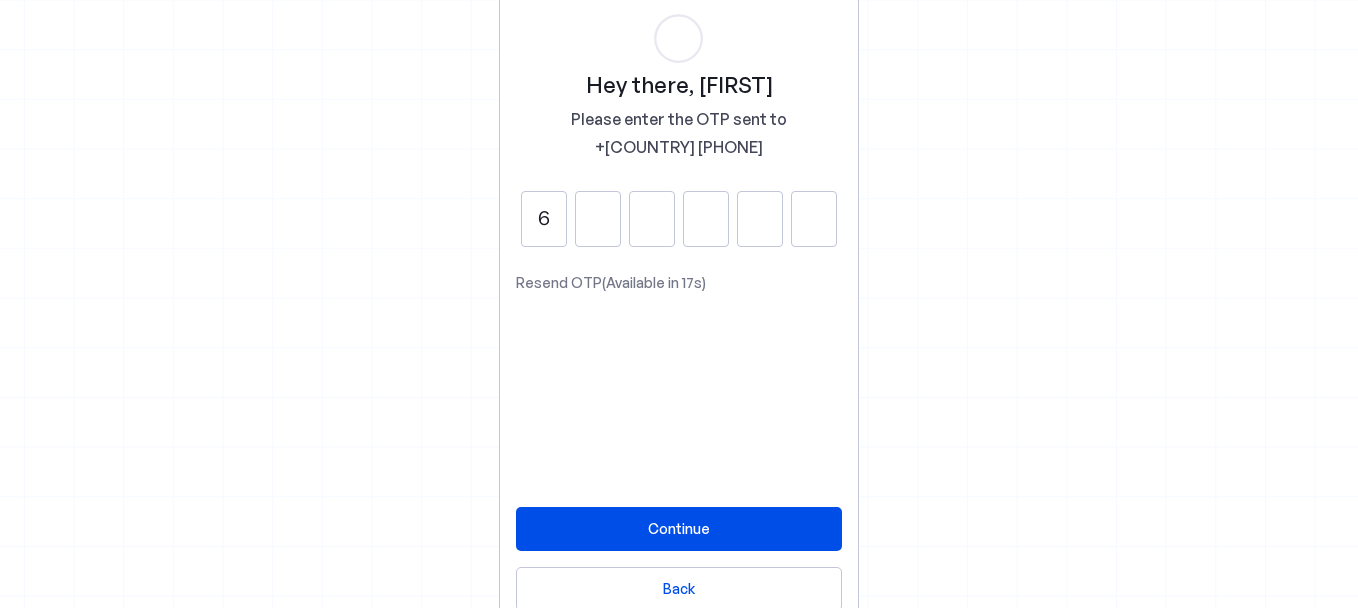 type on "6" 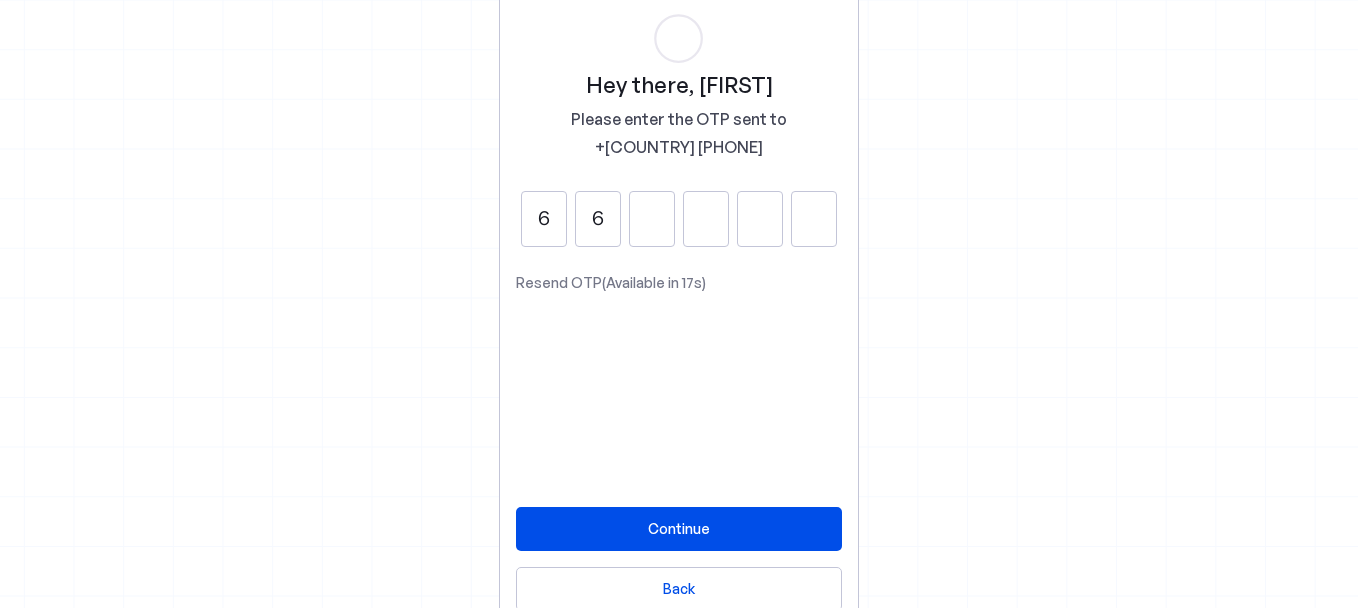 type on "6" 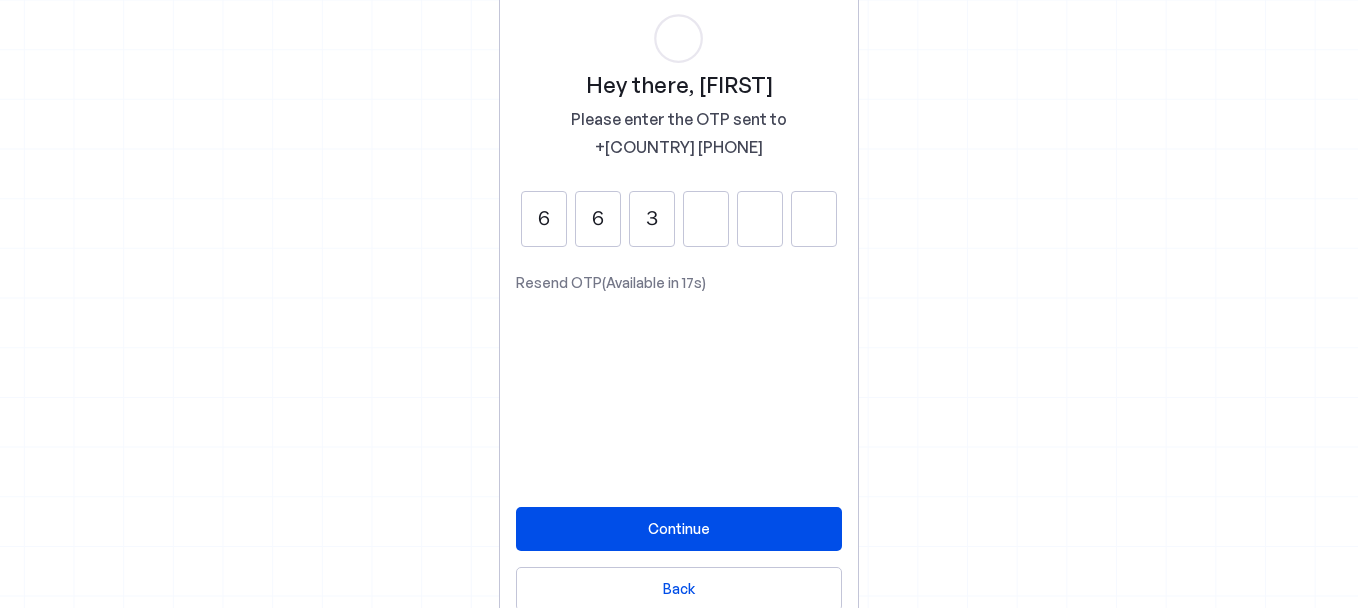 type on "3" 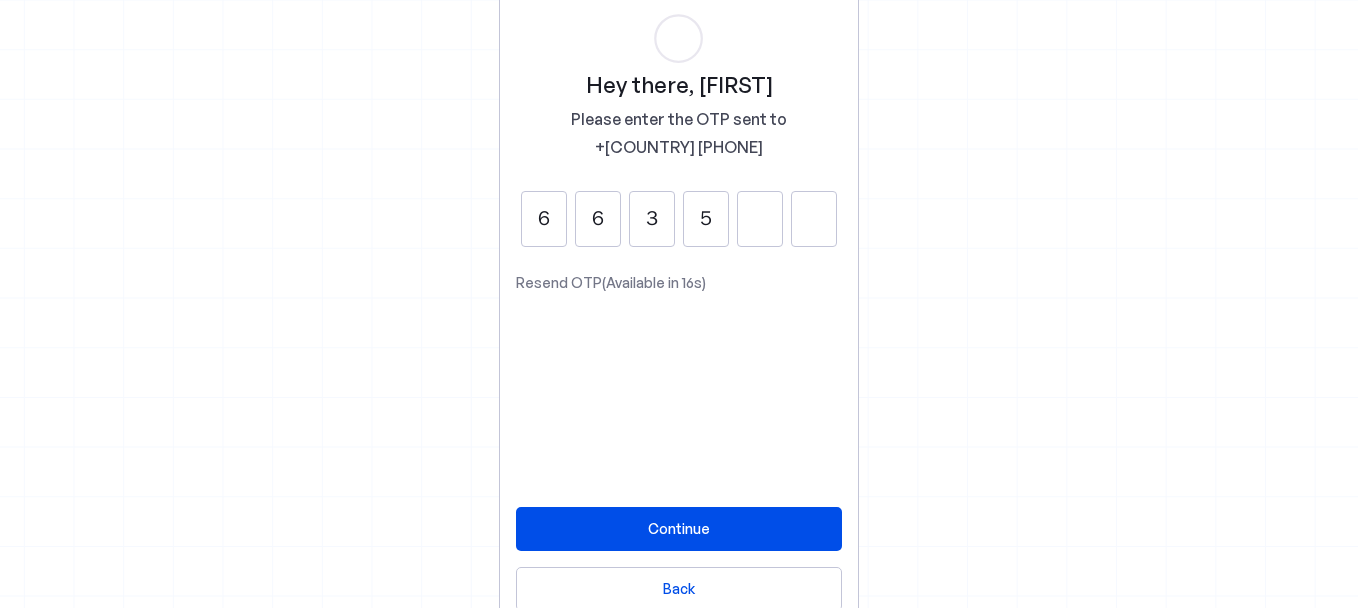type on "5" 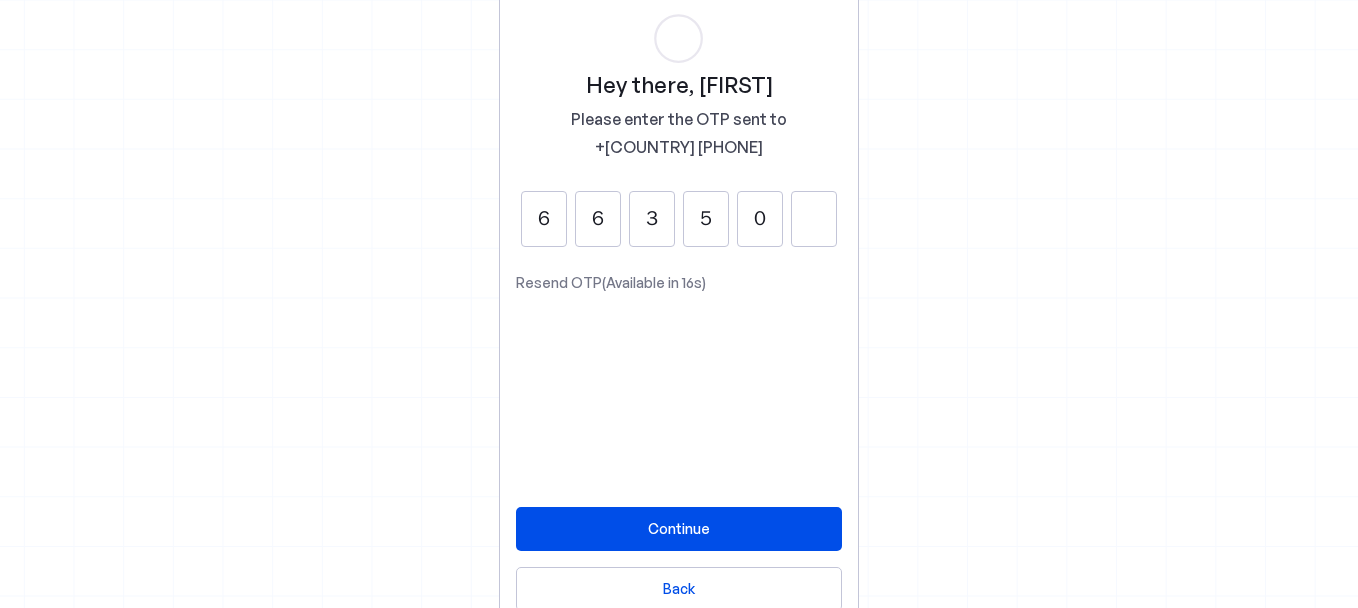 type on "0" 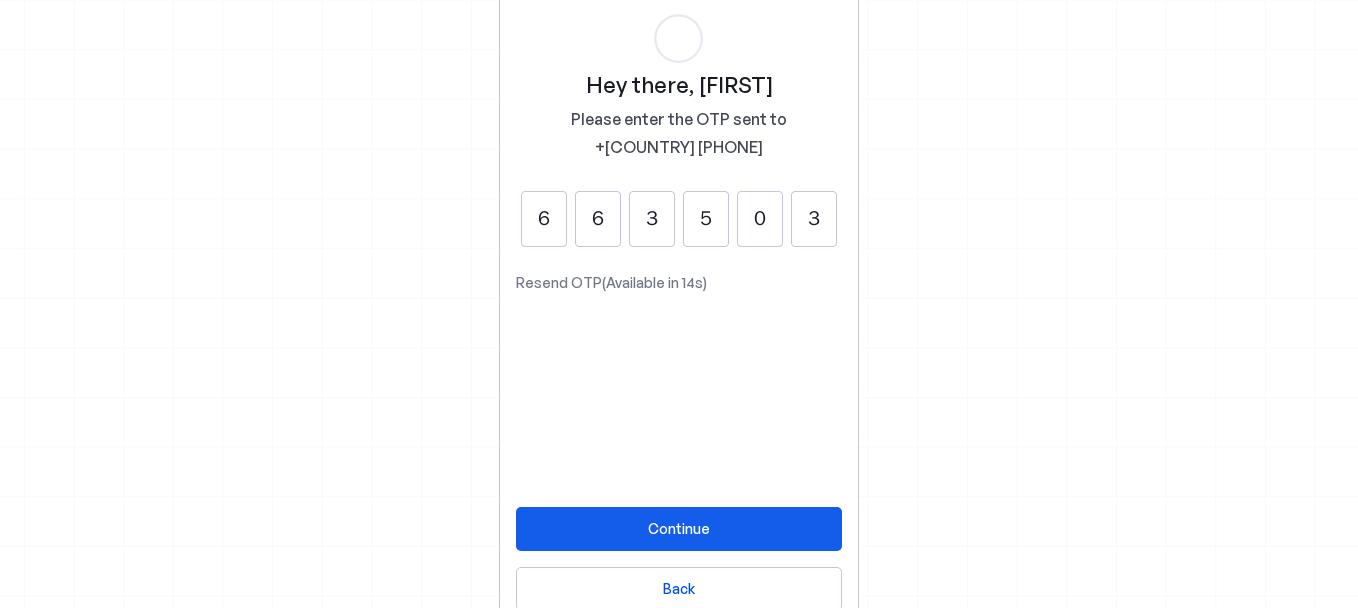 type on "3" 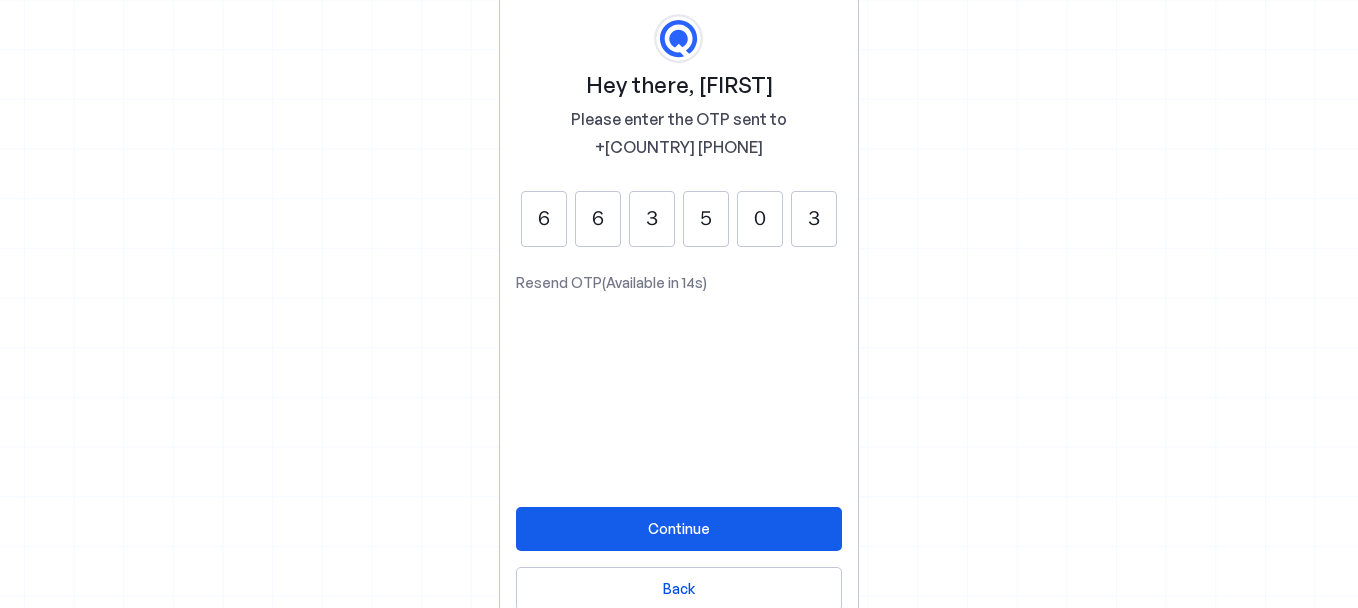 click on "Continue" at bounding box center (679, 528) 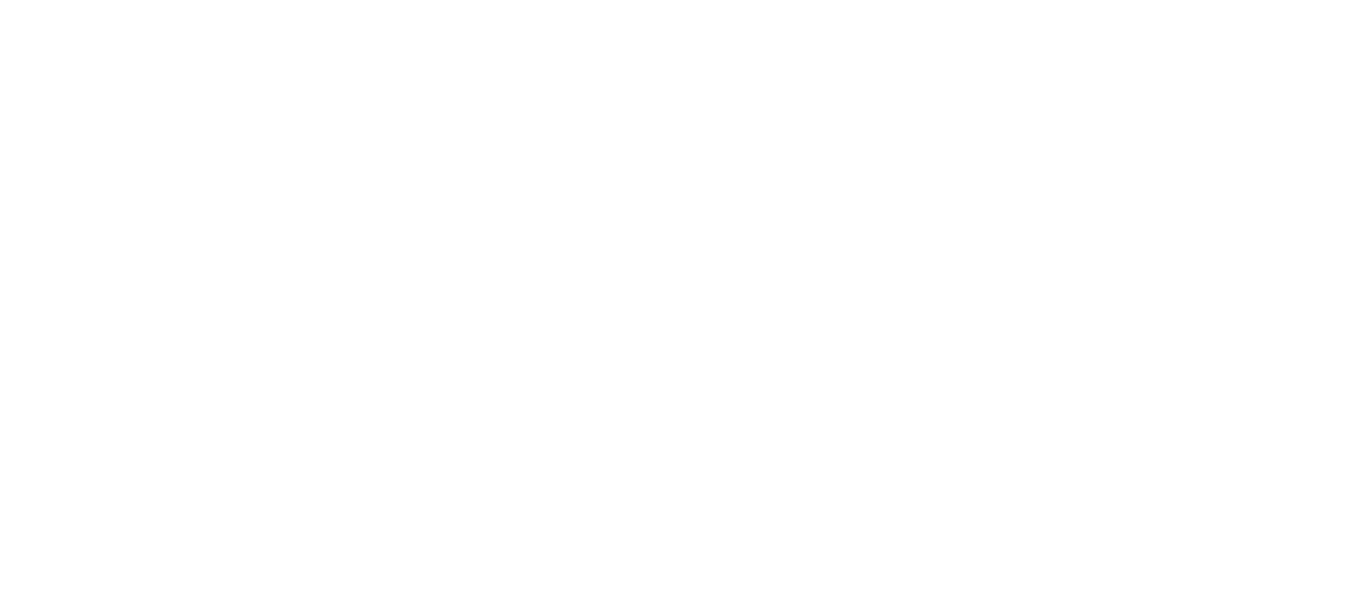 scroll, scrollTop: 0, scrollLeft: 0, axis: both 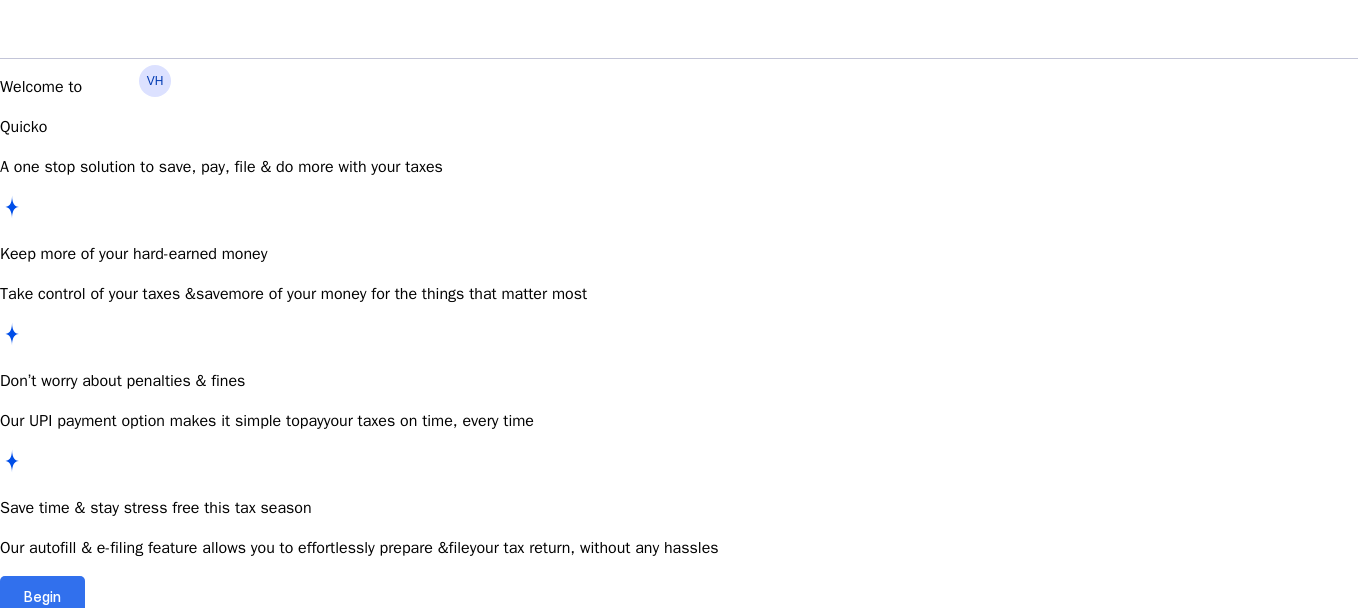 click on "Begin" at bounding box center [42, 596] 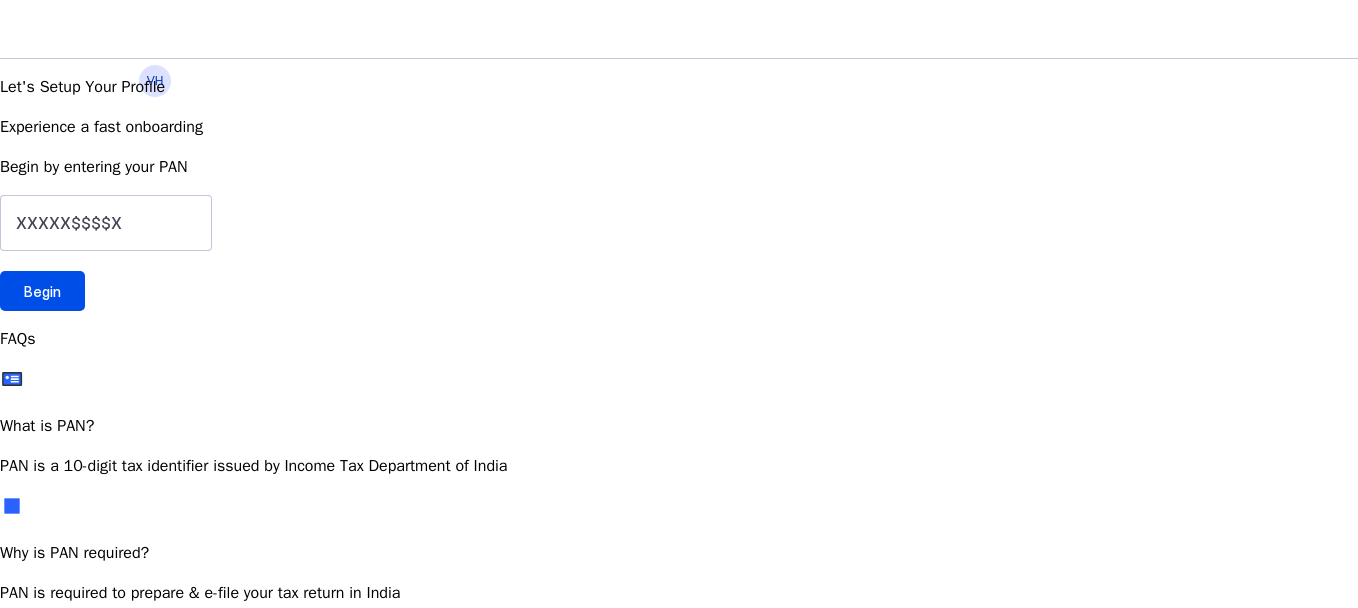 scroll, scrollTop: 0, scrollLeft: 0, axis: both 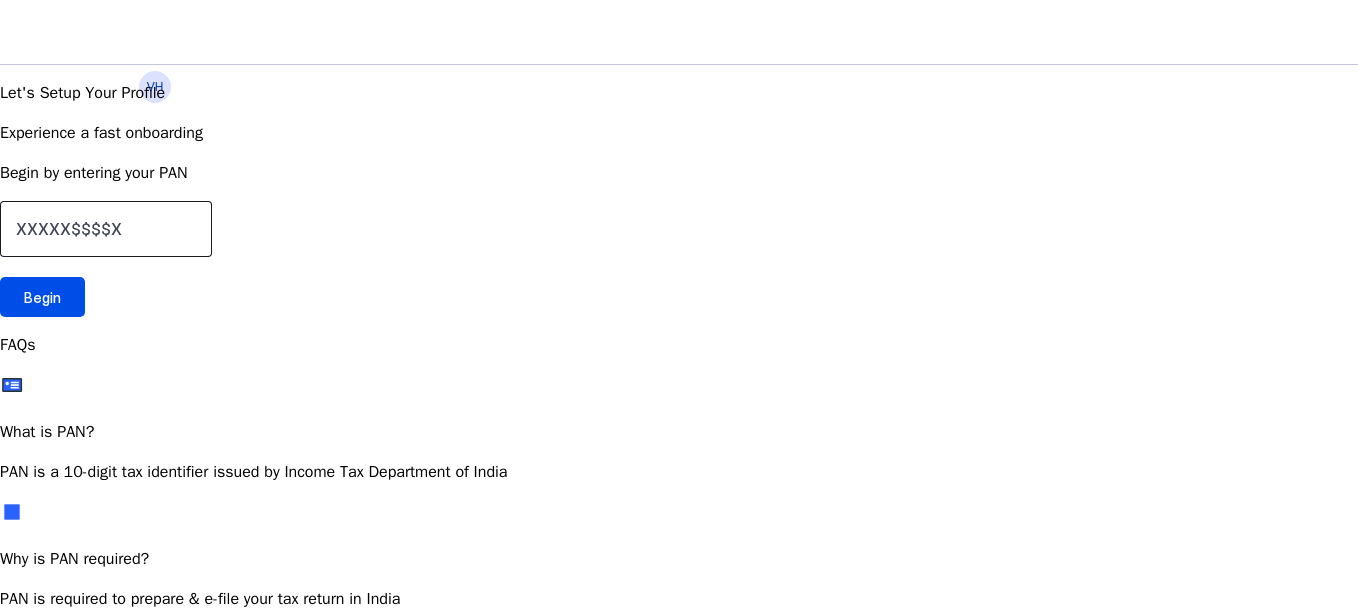 click at bounding box center (106, 229) 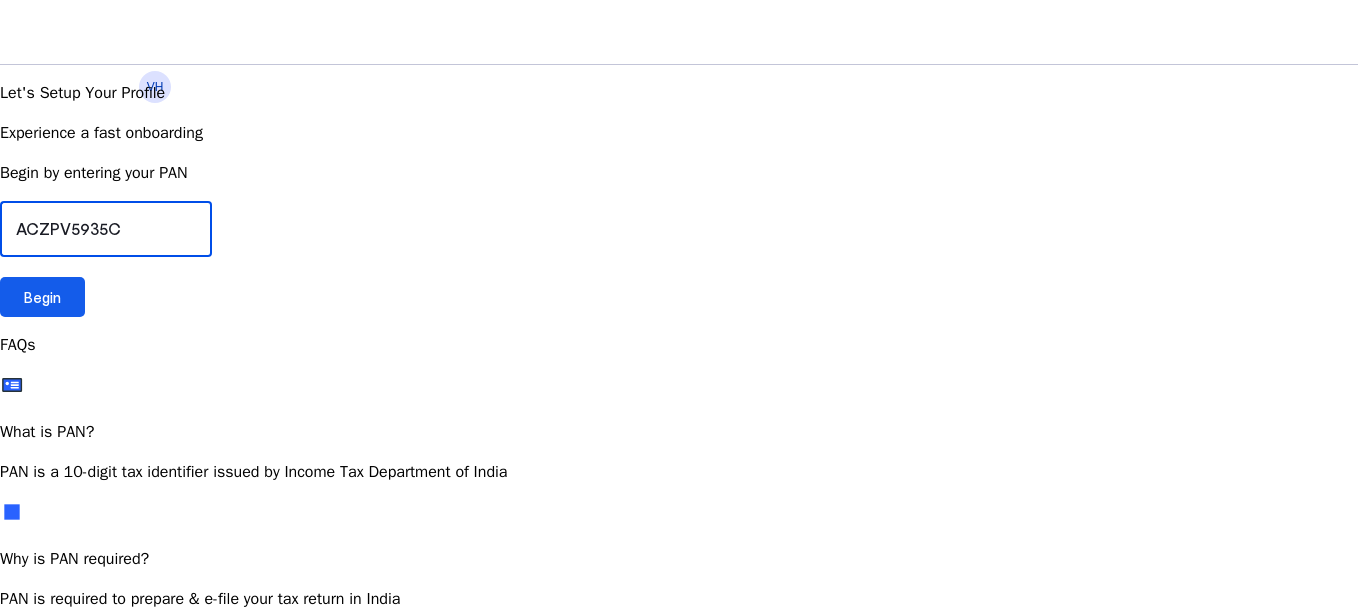 type on "ACZPV5935C" 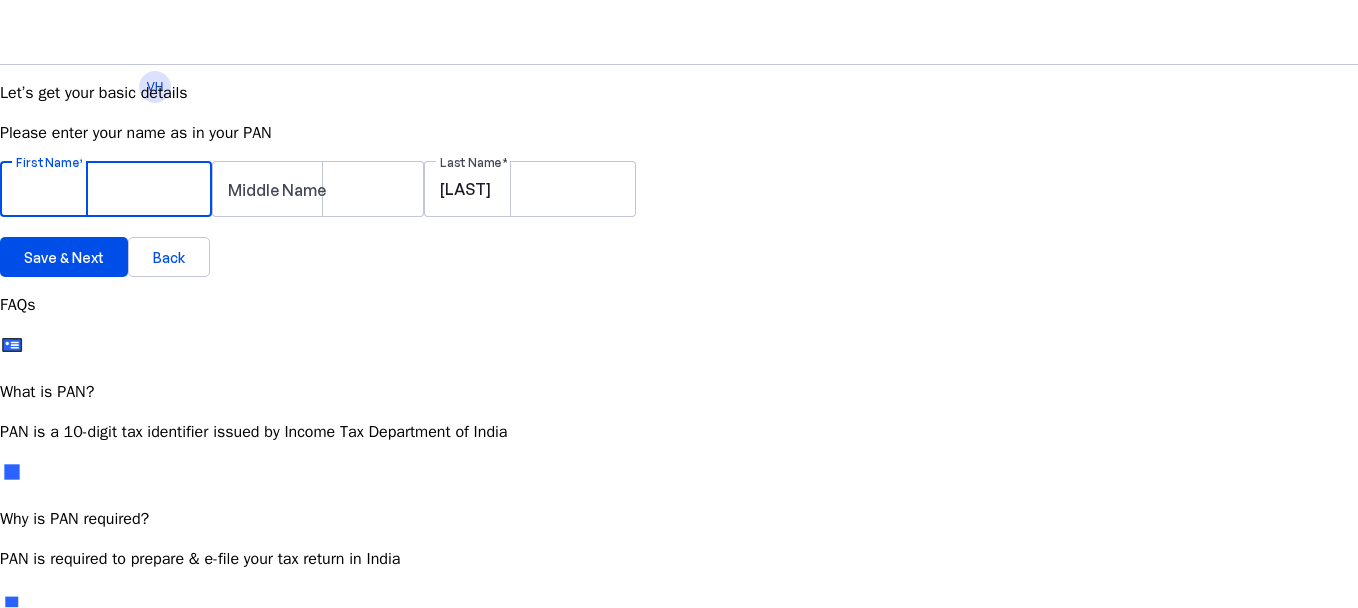 click on "First Name" at bounding box center [106, 189] 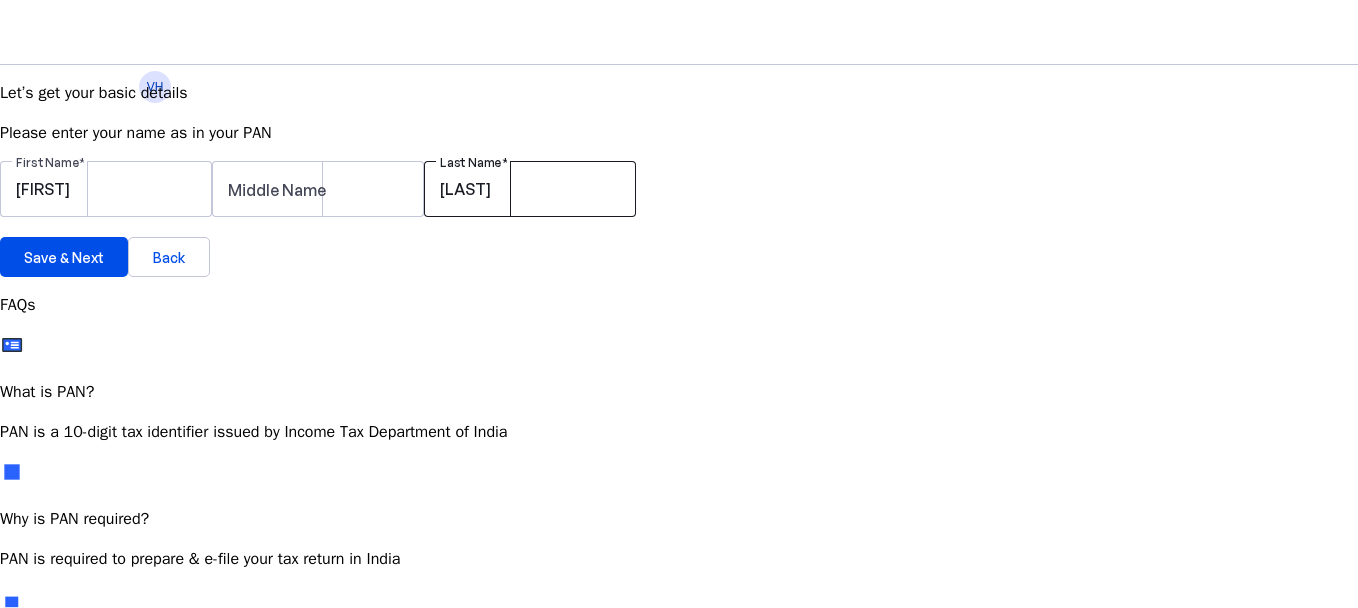 click on "[LAST]" at bounding box center (530, 189) 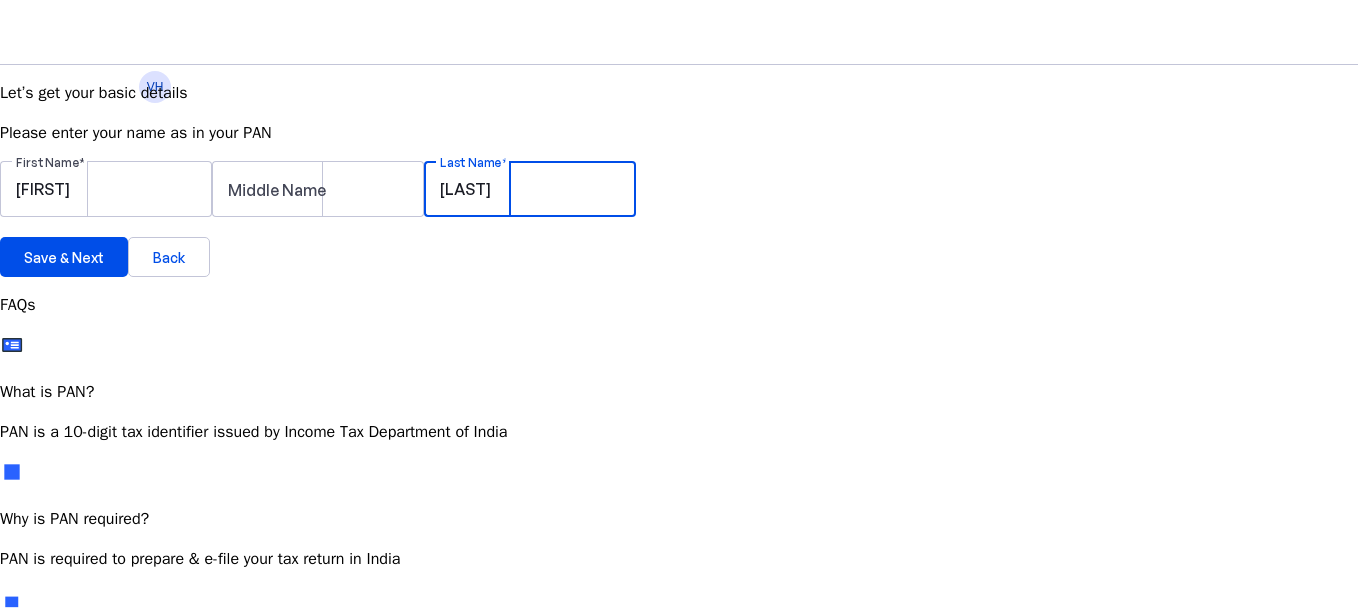 drag, startPoint x: 213, startPoint y: 470, endPoint x: 112, endPoint y: 463, distance: 101.24229 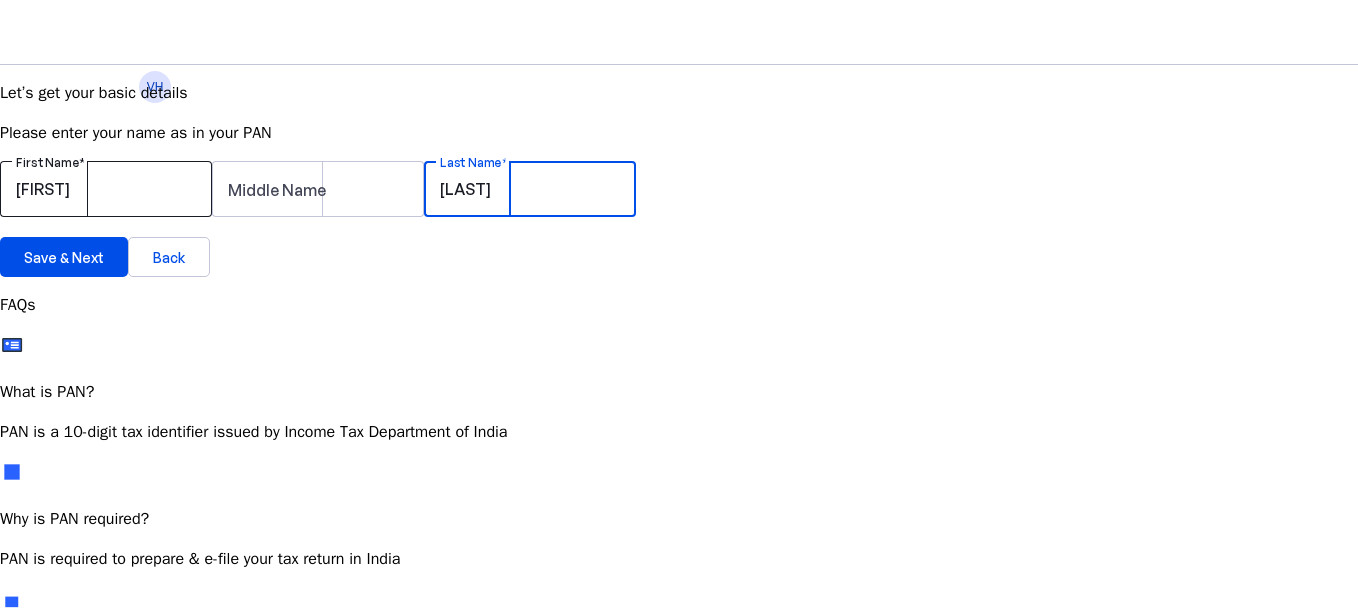 click on "[FIRST]" at bounding box center [106, 189] 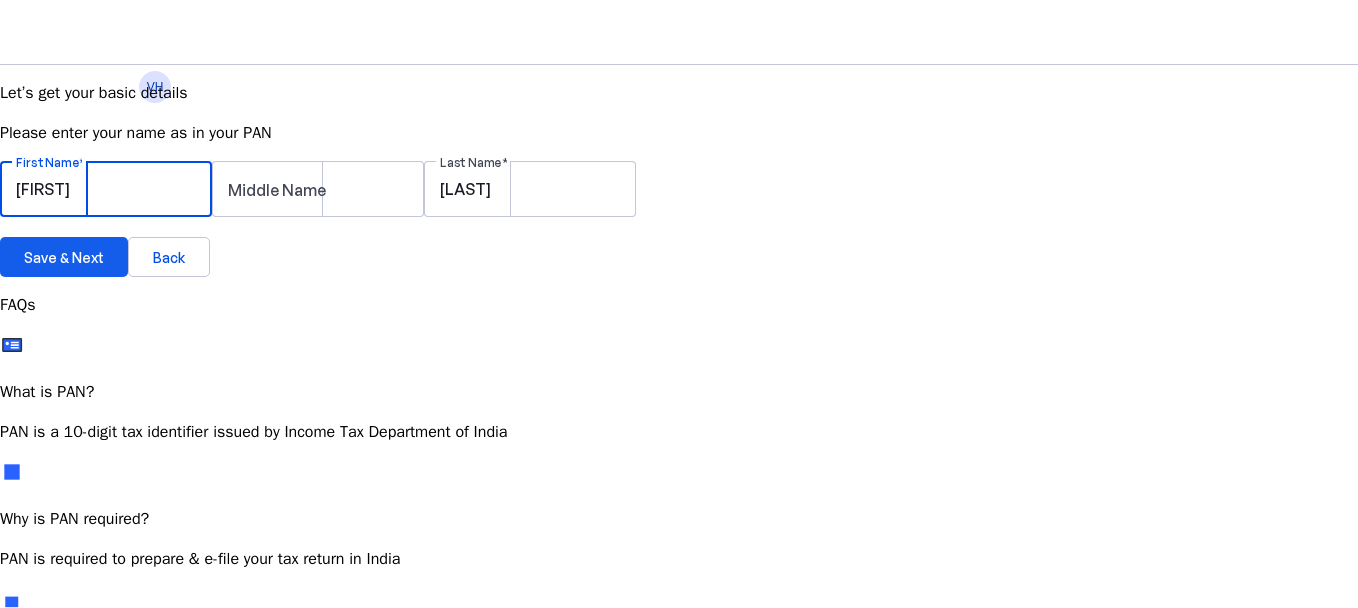 click on "Save & Next" at bounding box center [64, 257] 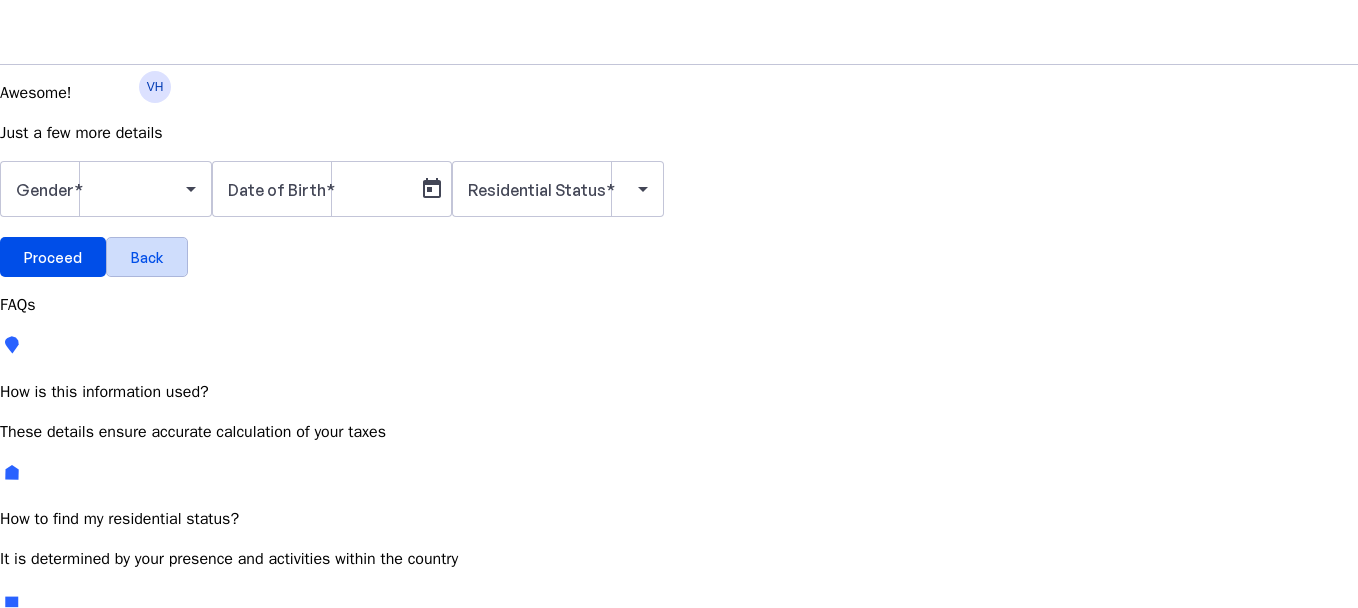 click on "Back" at bounding box center [147, 257] 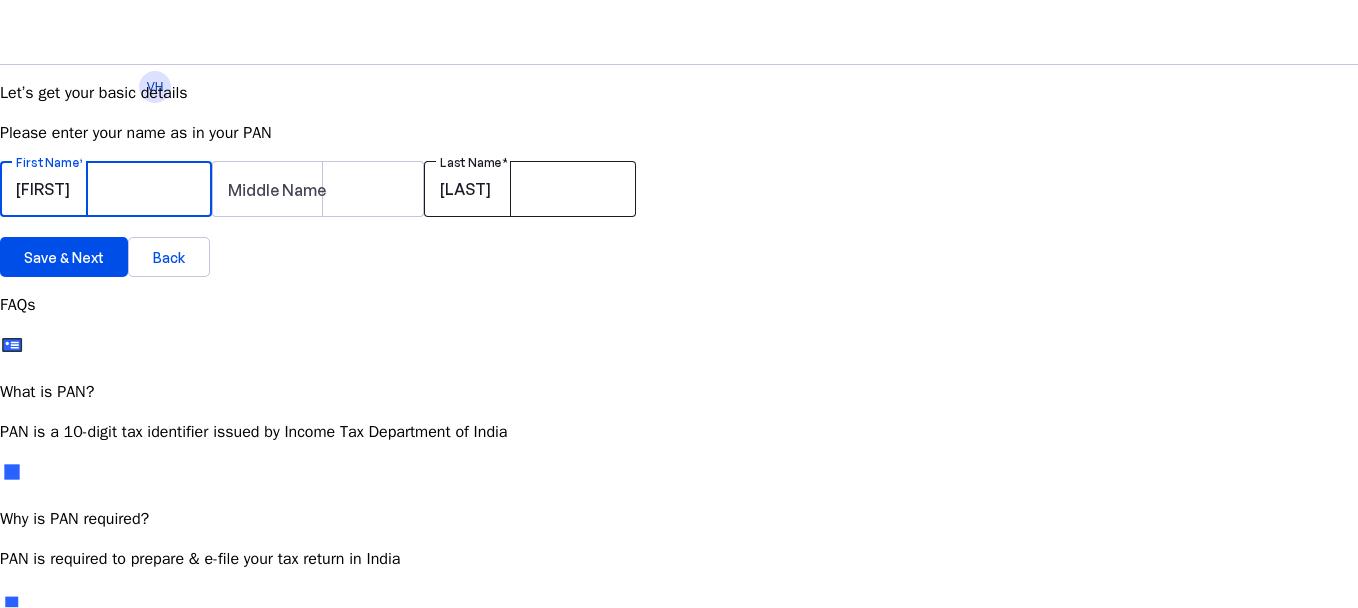 click on "[LAST]" at bounding box center [530, 189] 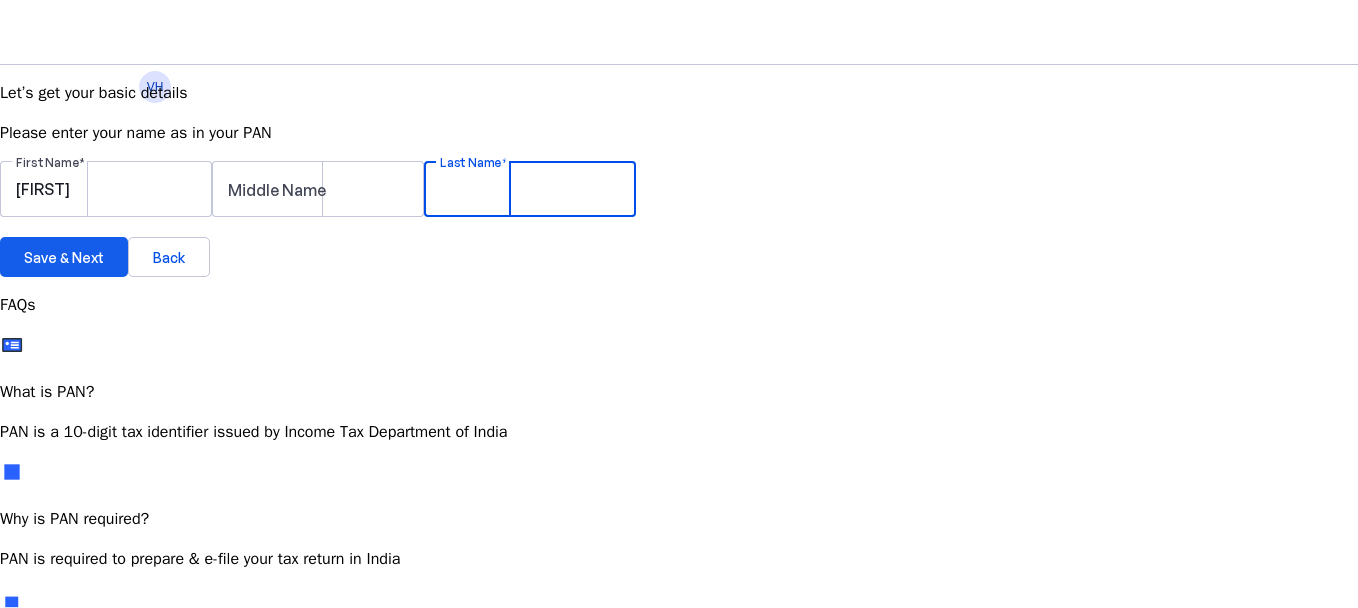 click at bounding box center (64, 257) 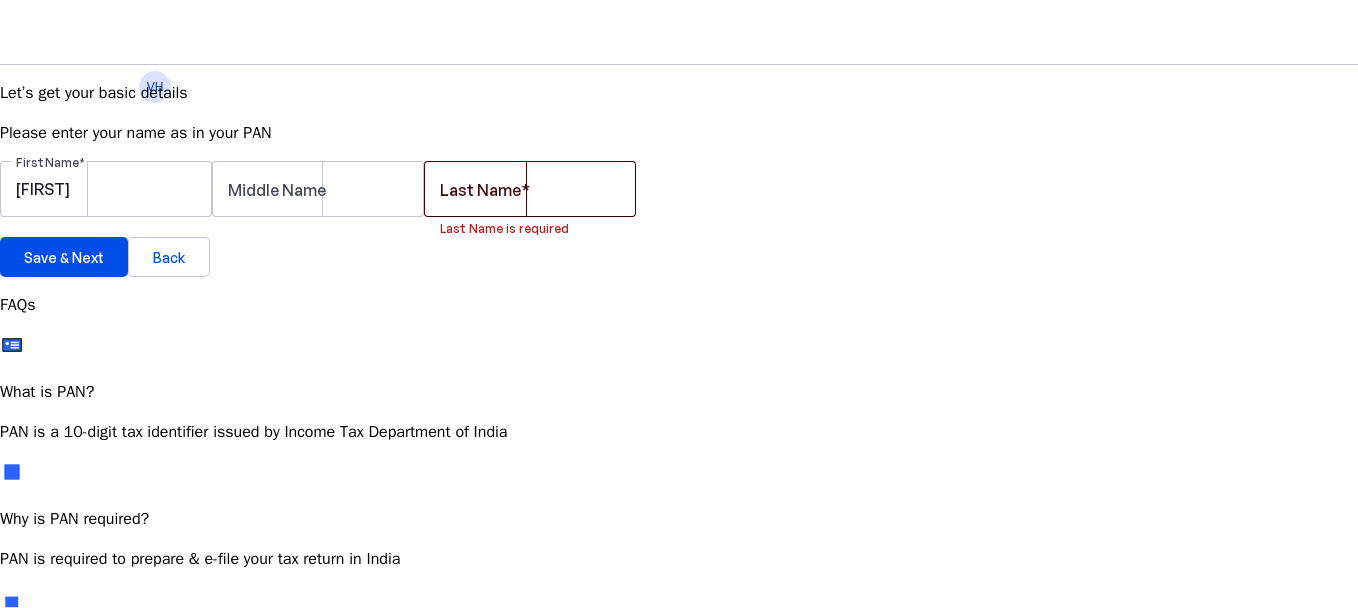click on "Last Name" at bounding box center (480, 190) 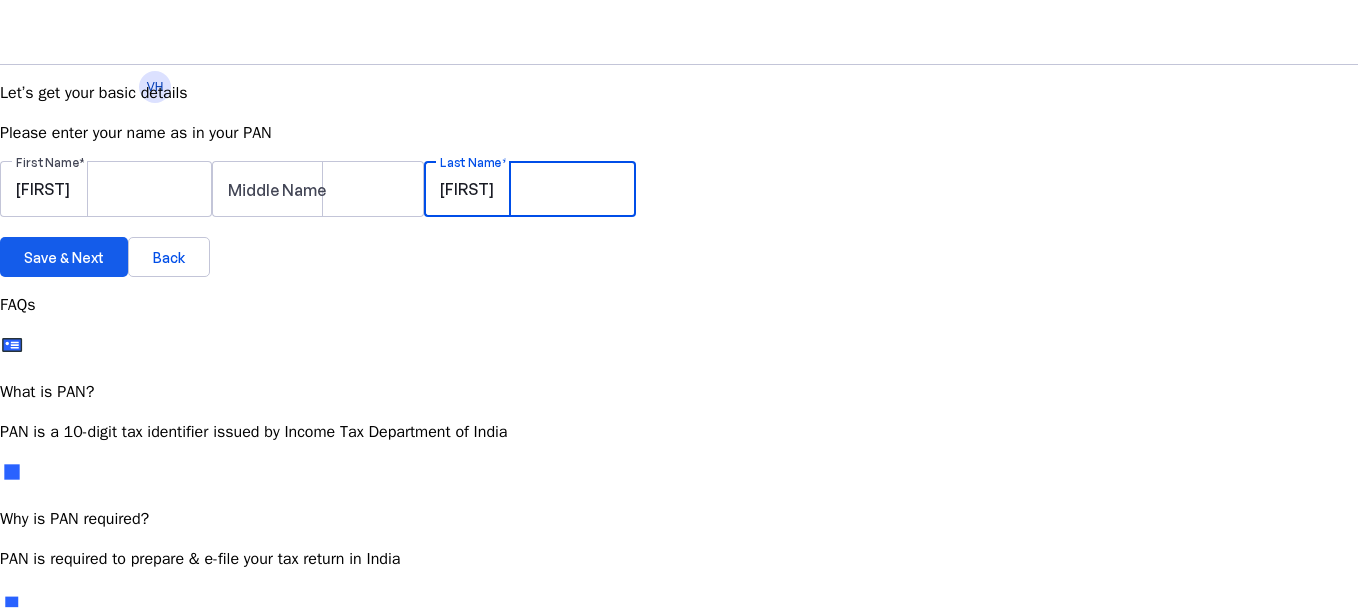 type on "[FIRST]" 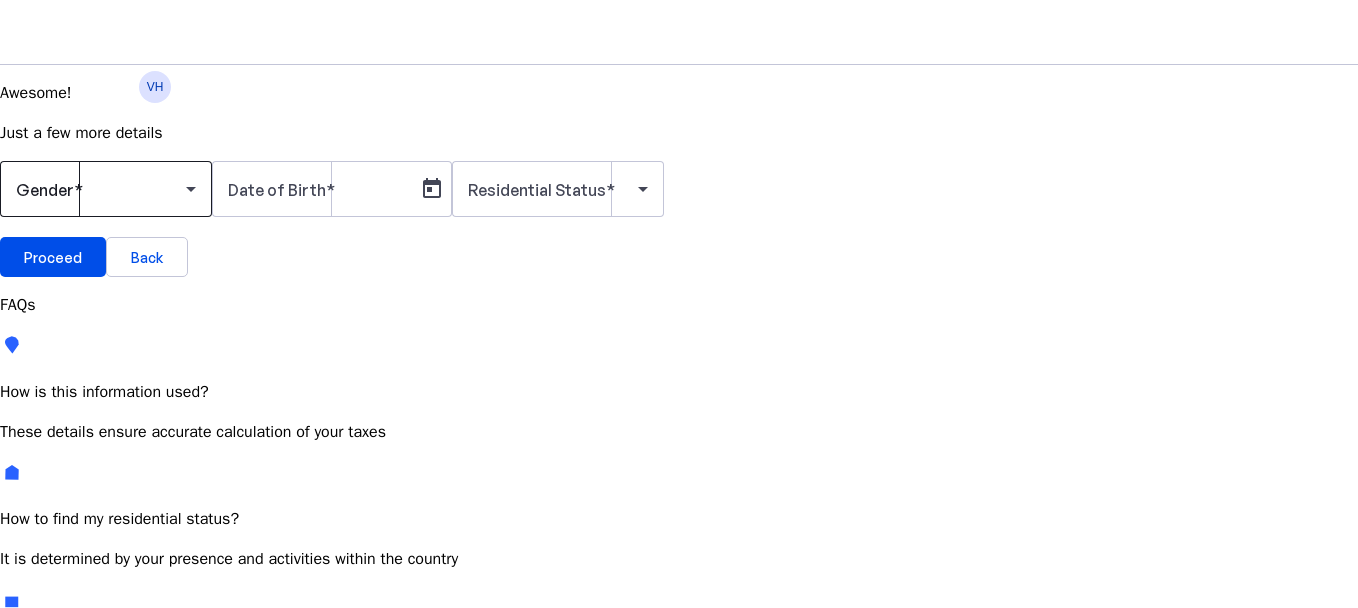 click at bounding box center (101, 189) 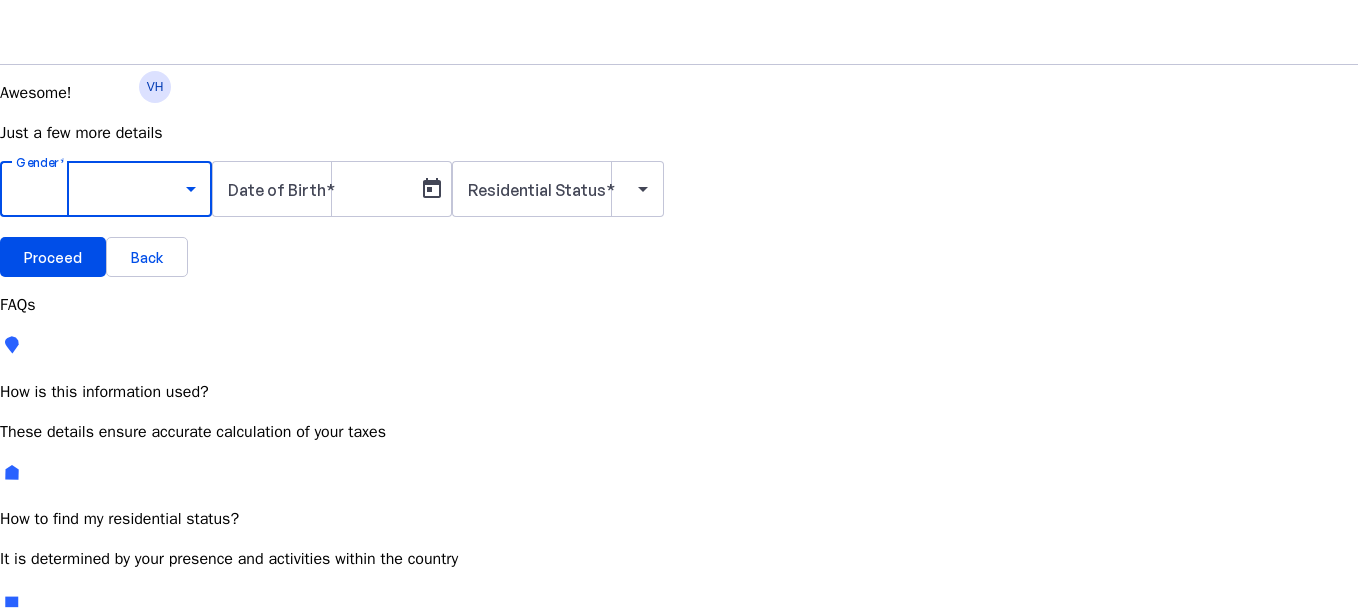 click on "Male" at bounding box center [154, 746] 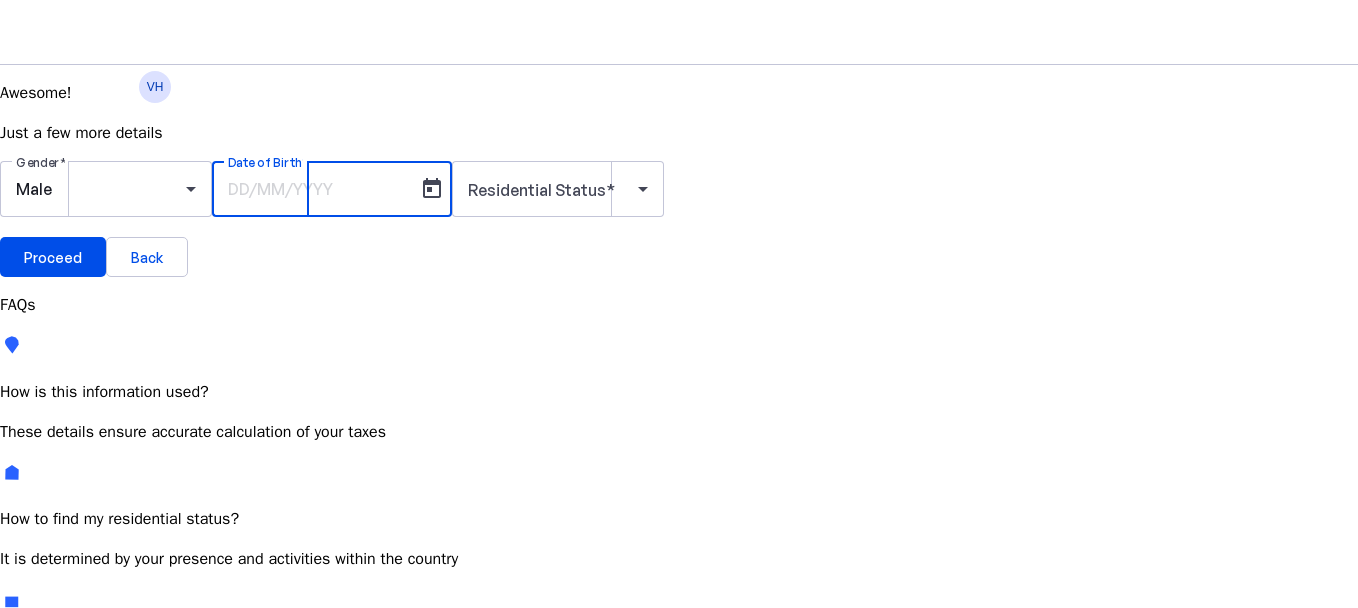 click on "Date of Birth" at bounding box center [318, 189] 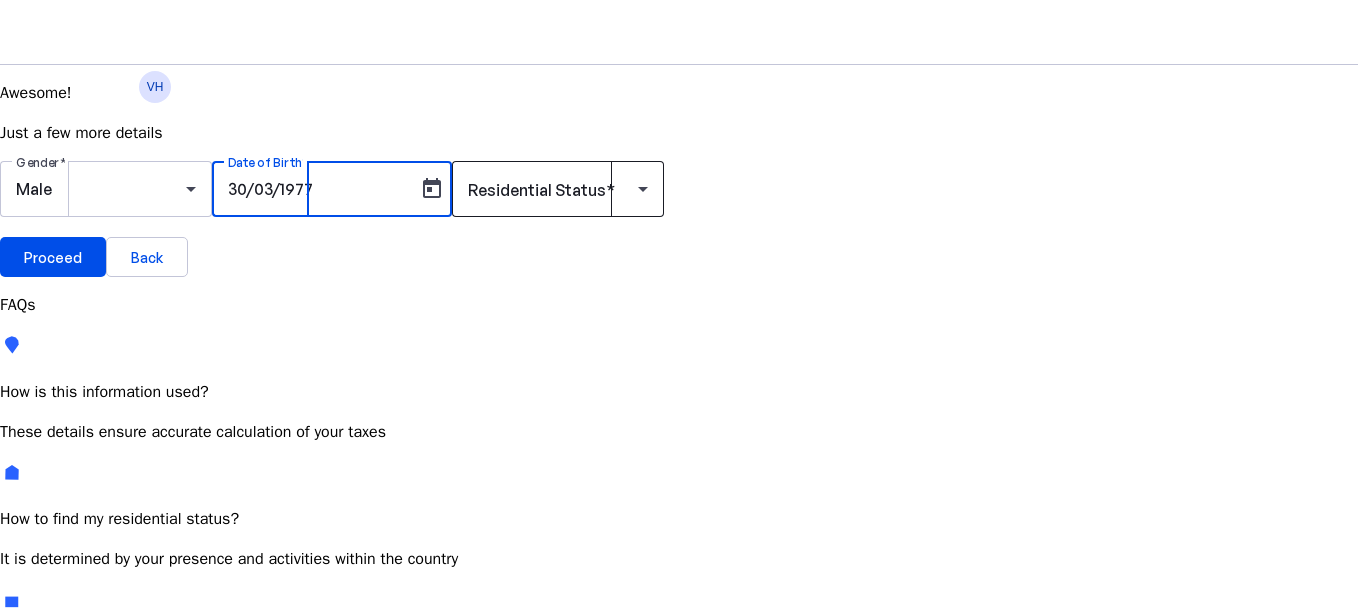 type on "30/03/1977" 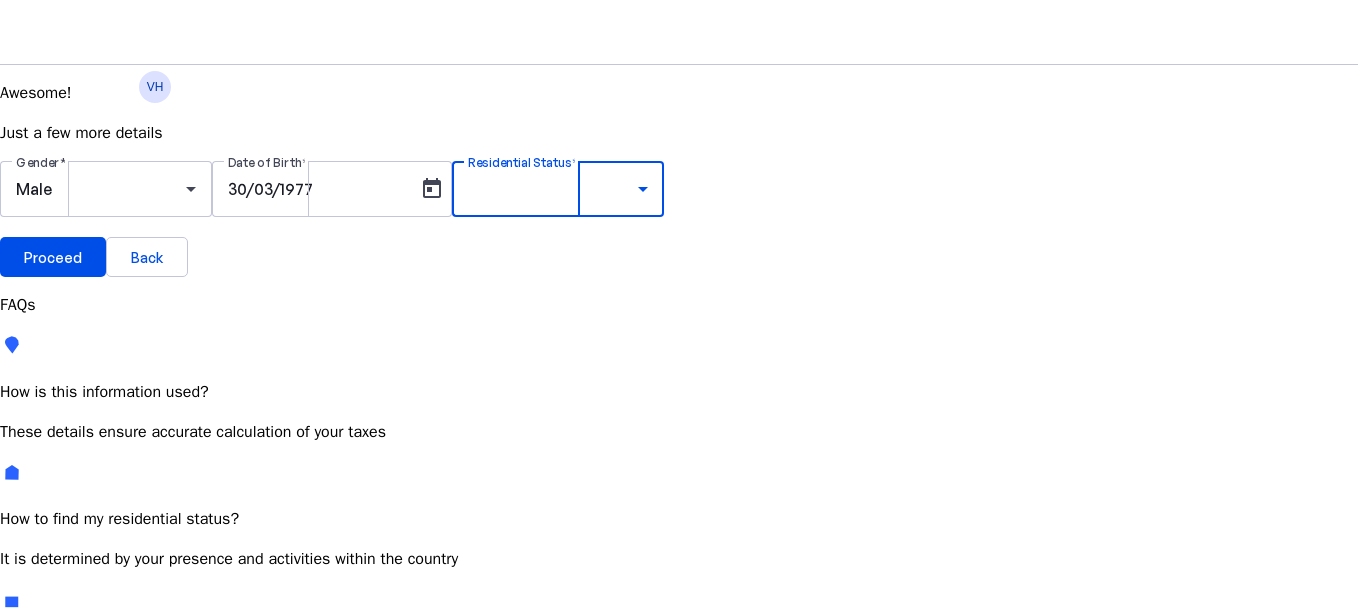 click on "Resident Most Common" at bounding box center [72, 766] 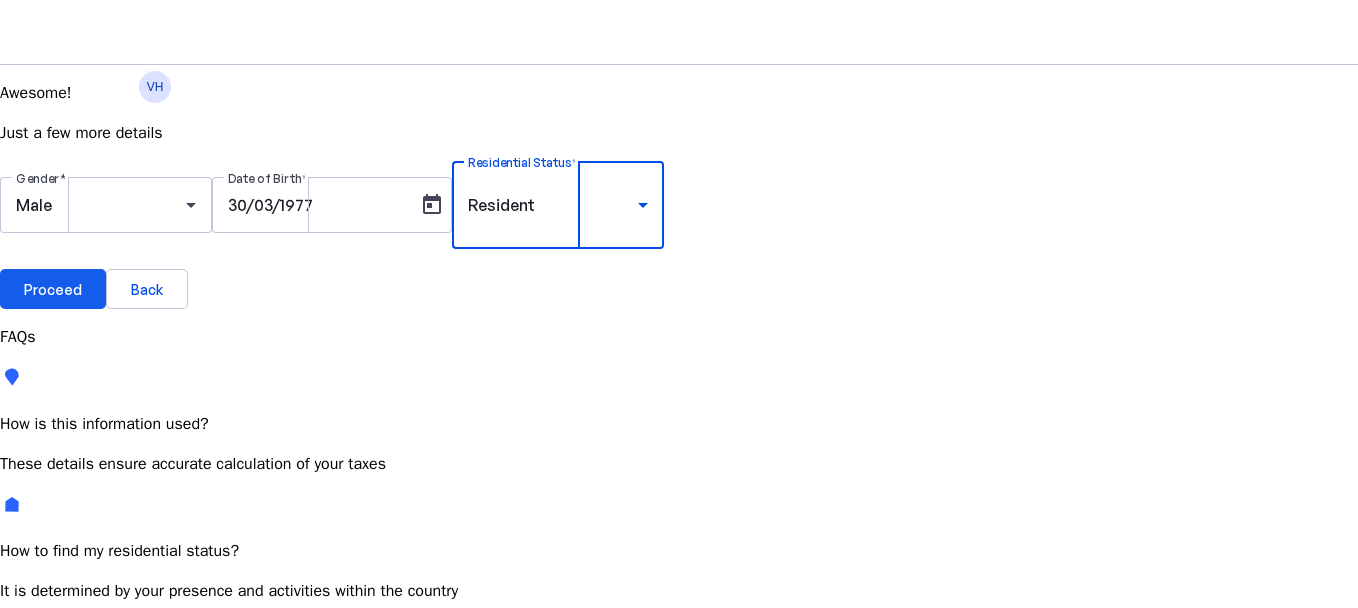 click on "Proceed" at bounding box center [53, 289] 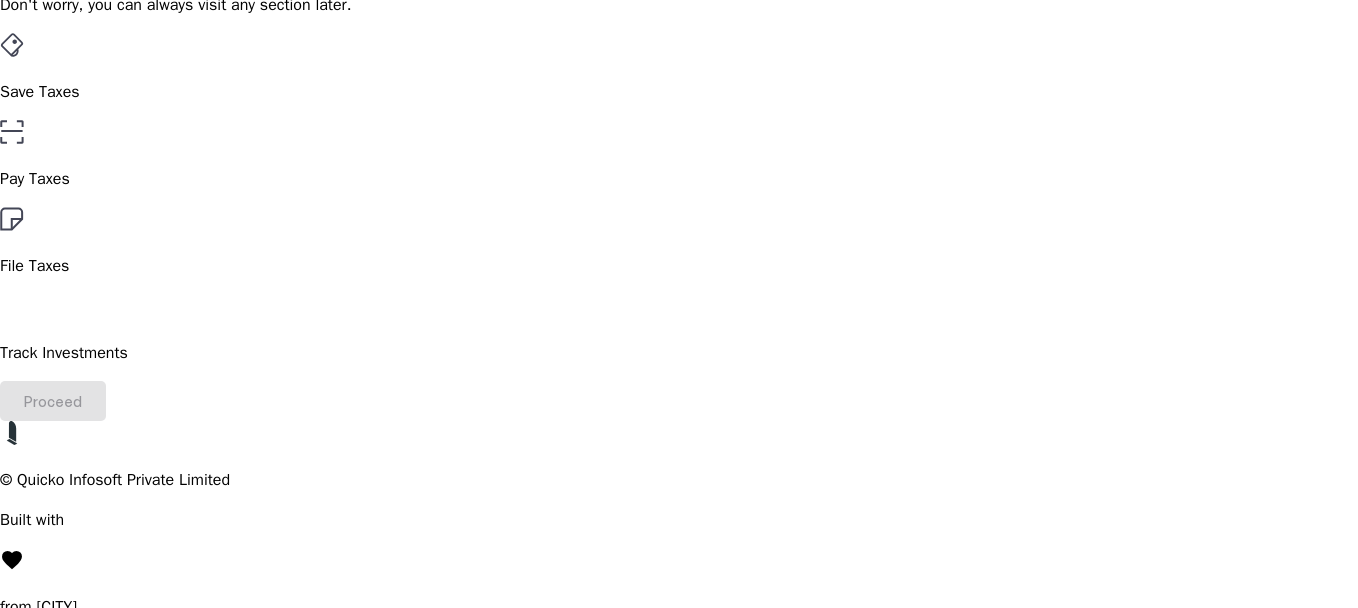 scroll, scrollTop: 100, scrollLeft: 0, axis: vertical 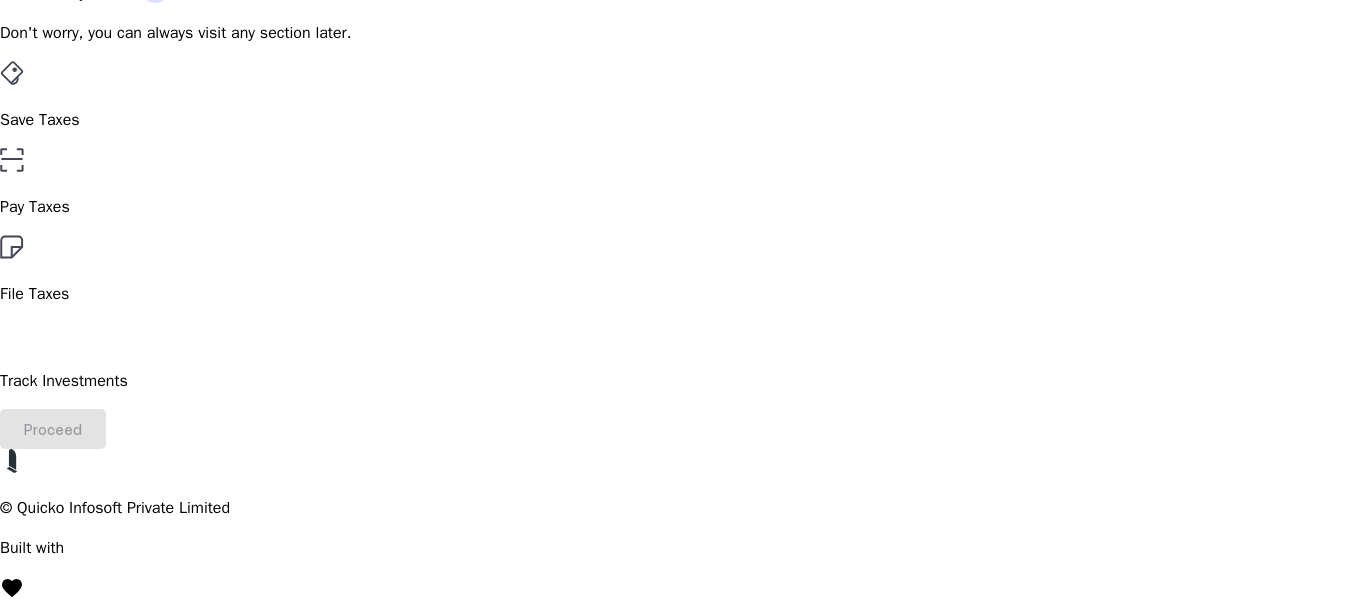 click on "File Taxes" at bounding box center (679, 120) 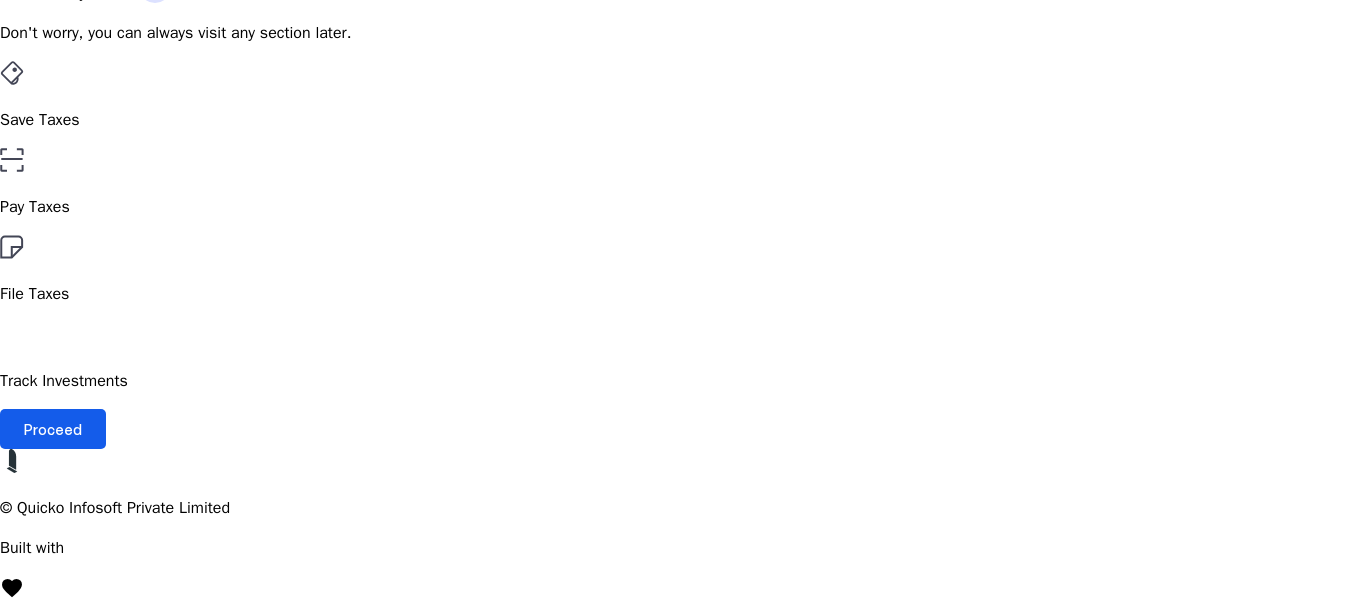 click on "Proceed" at bounding box center [53, 429] 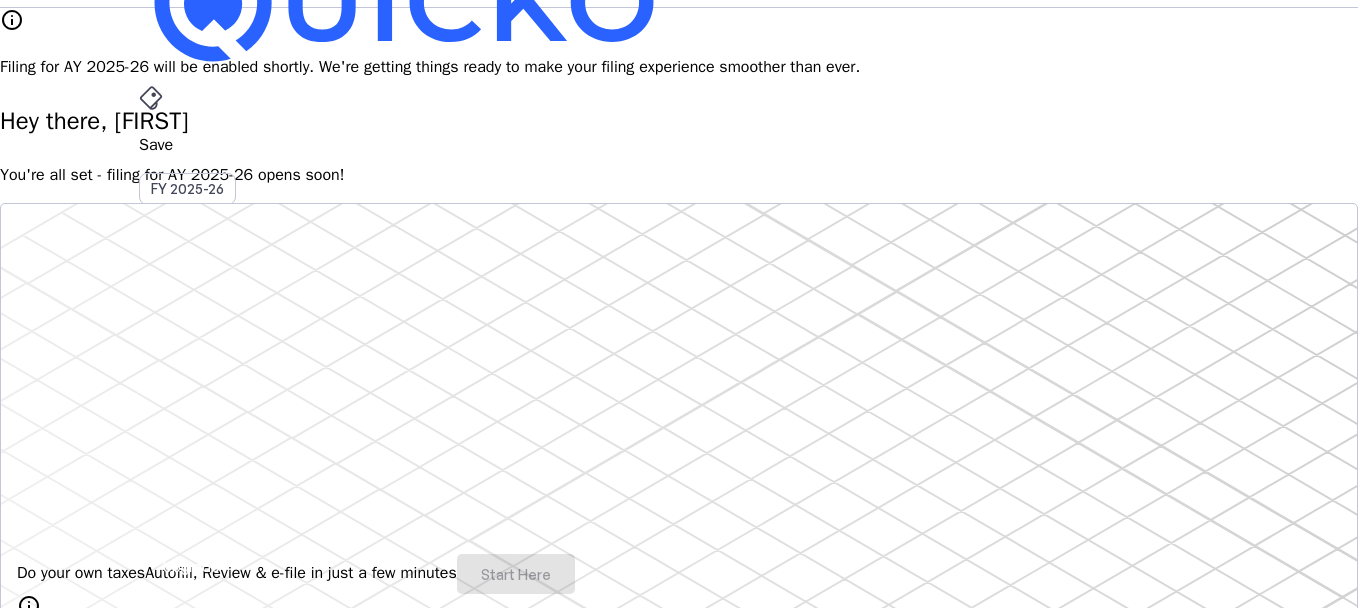 scroll, scrollTop: 0, scrollLeft: 0, axis: both 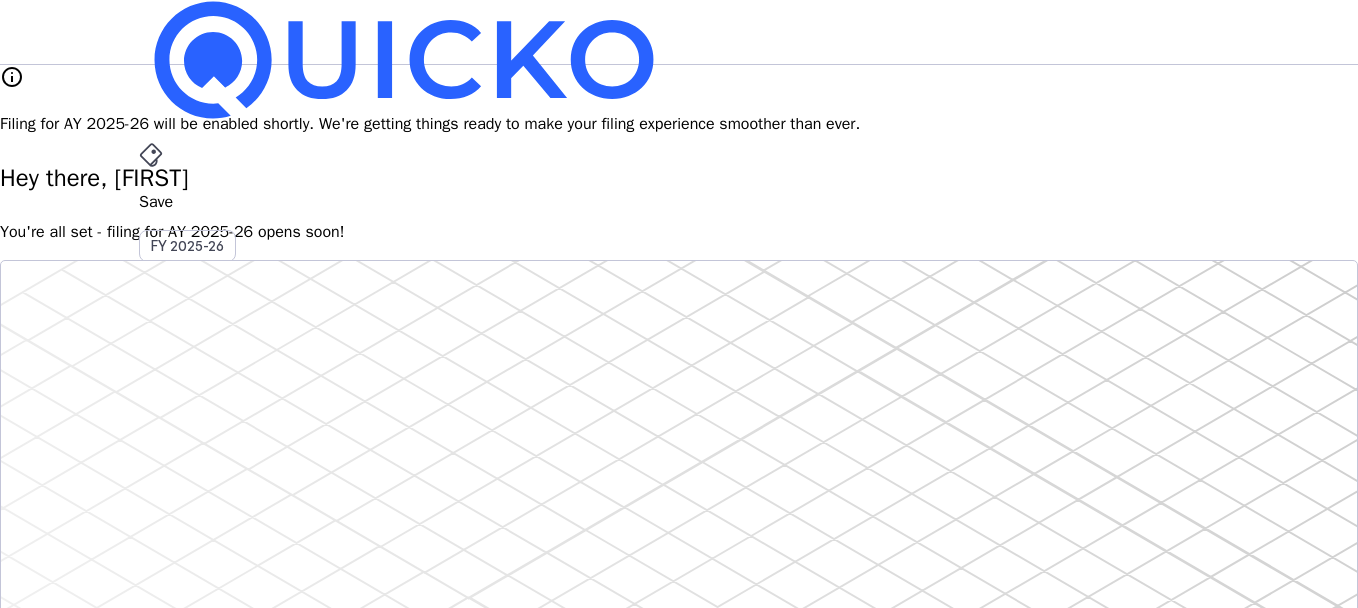 click on "Do your own taxes   Autofill, Review & e-file in just a few minutes   Start Here  info Filing for AY 2025-26 will be available soon." at bounding box center (679, 507) 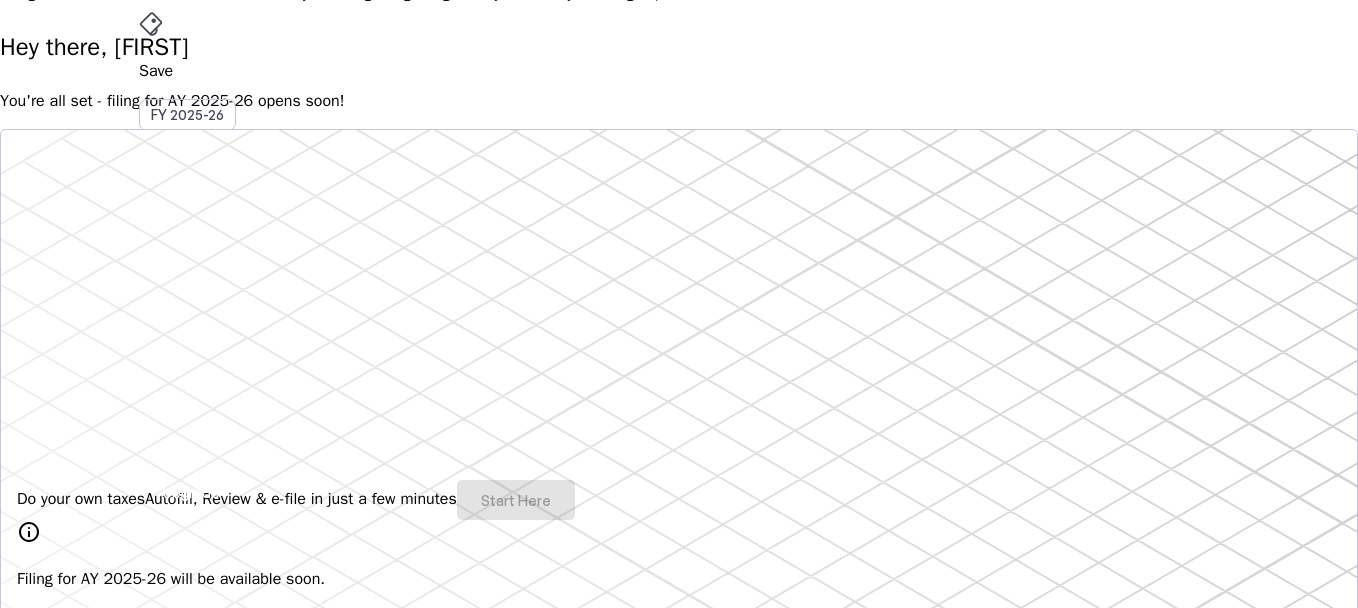 scroll, scrollTop: 300, scrollLeft: 0, axis: vertical 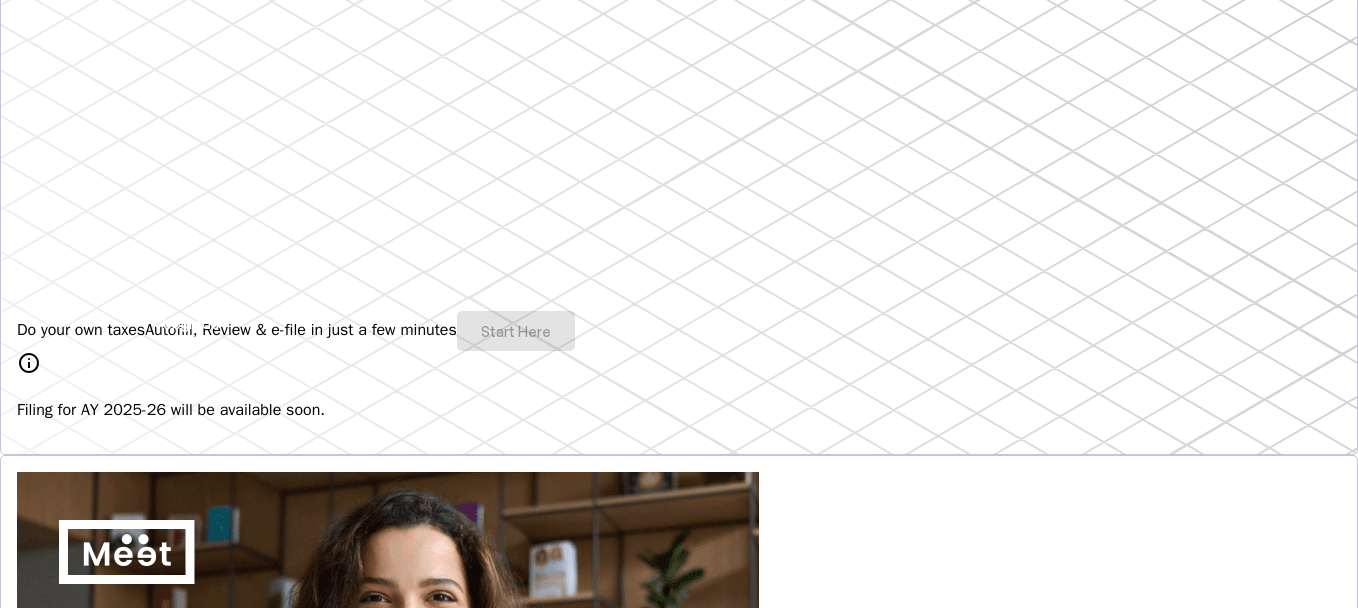 click on "Do your own taxes   Autofill, Review & e-file in just a few minutes   Start Here" at bounding box center [679, 331] 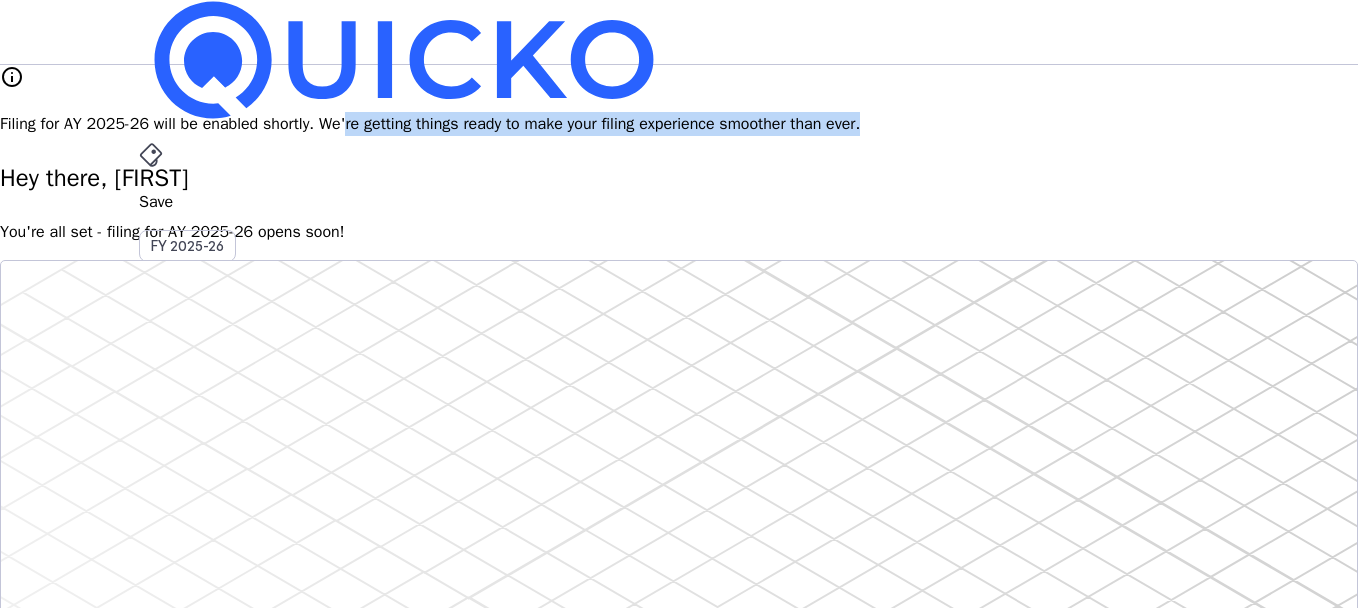 drag, startPoint x: 607, startPoint y: 101, endPoint x: 1132, endPoint y: 98, distance: 525.00854 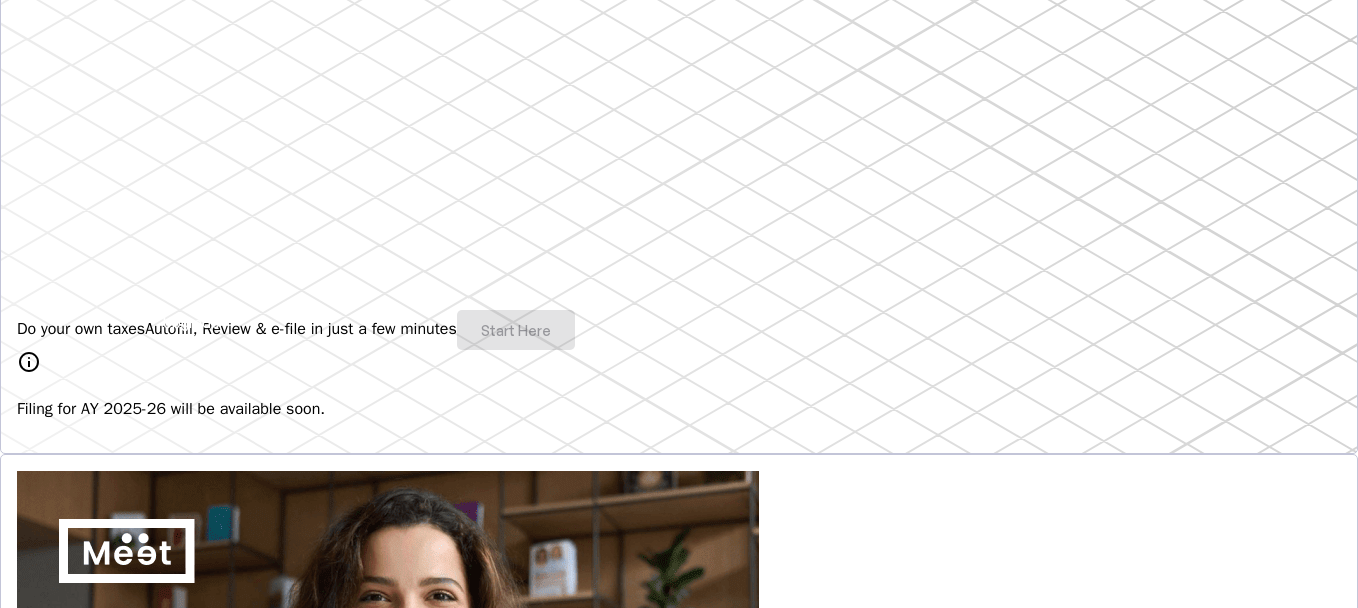 scroll, scrollTop: 400, scrollLeft: 0, axis: vertical 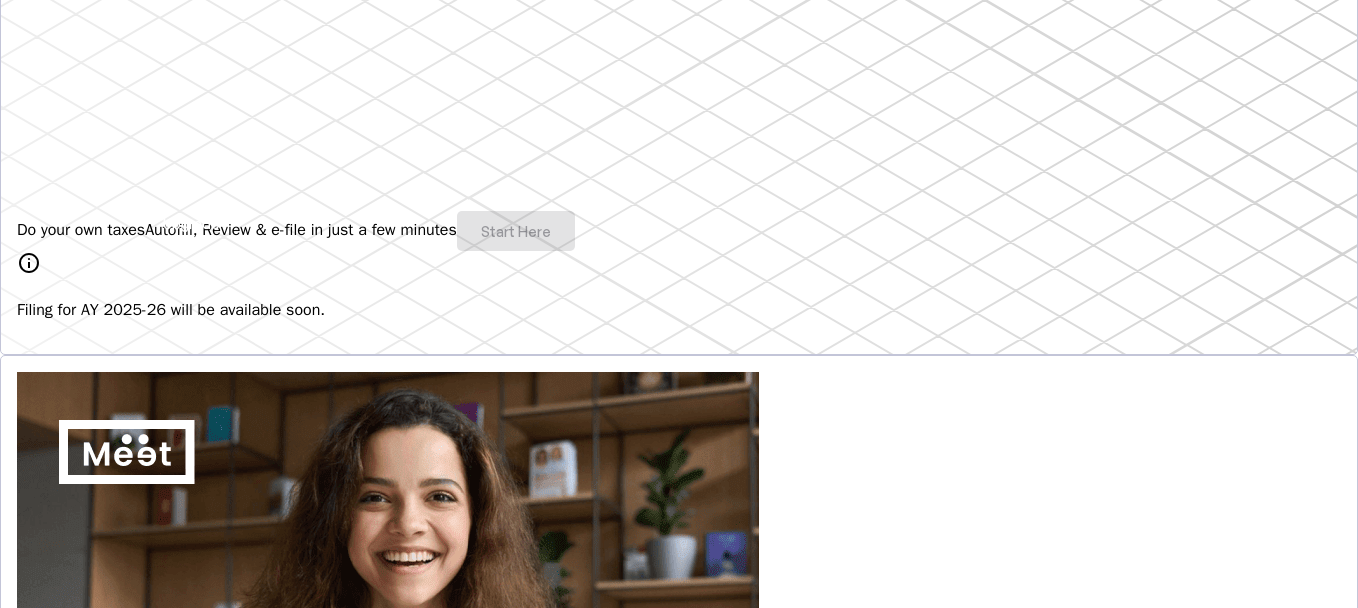 click on "Explore" at bounding box center (67, 950) 